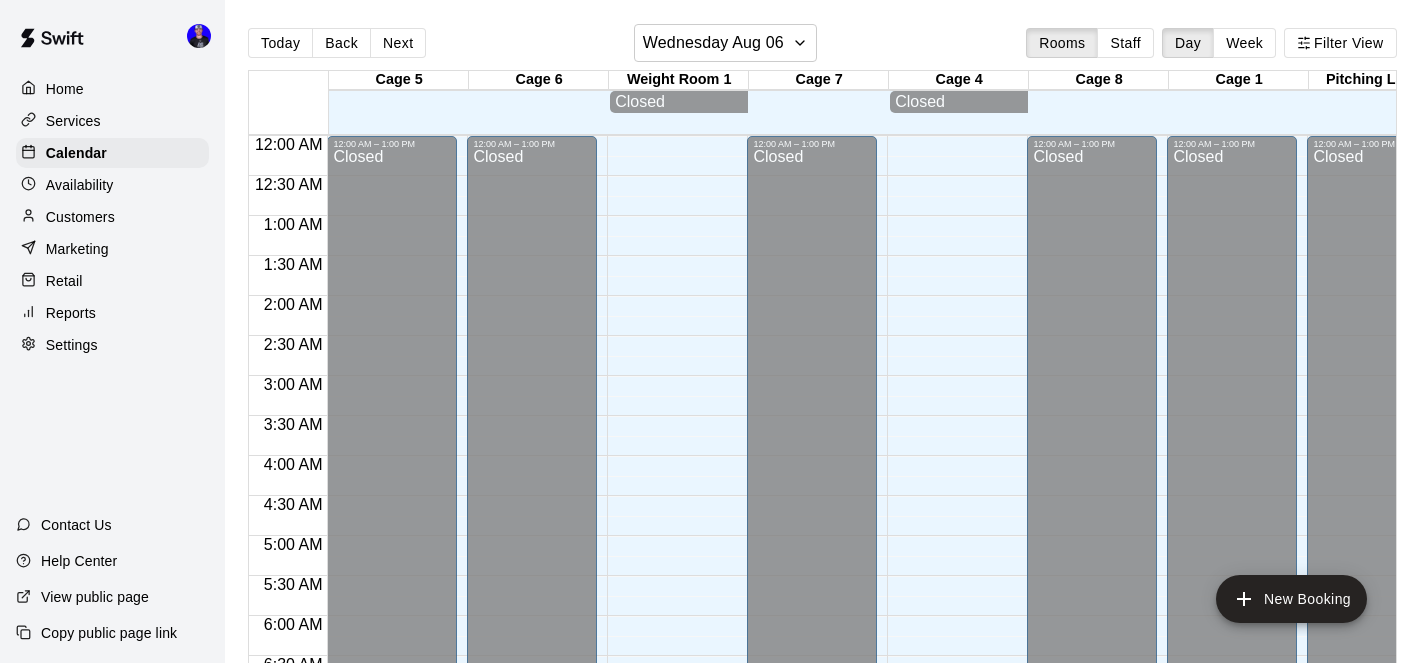 scroll, scrollTop: 0, scrollLeft: 0, axis: both 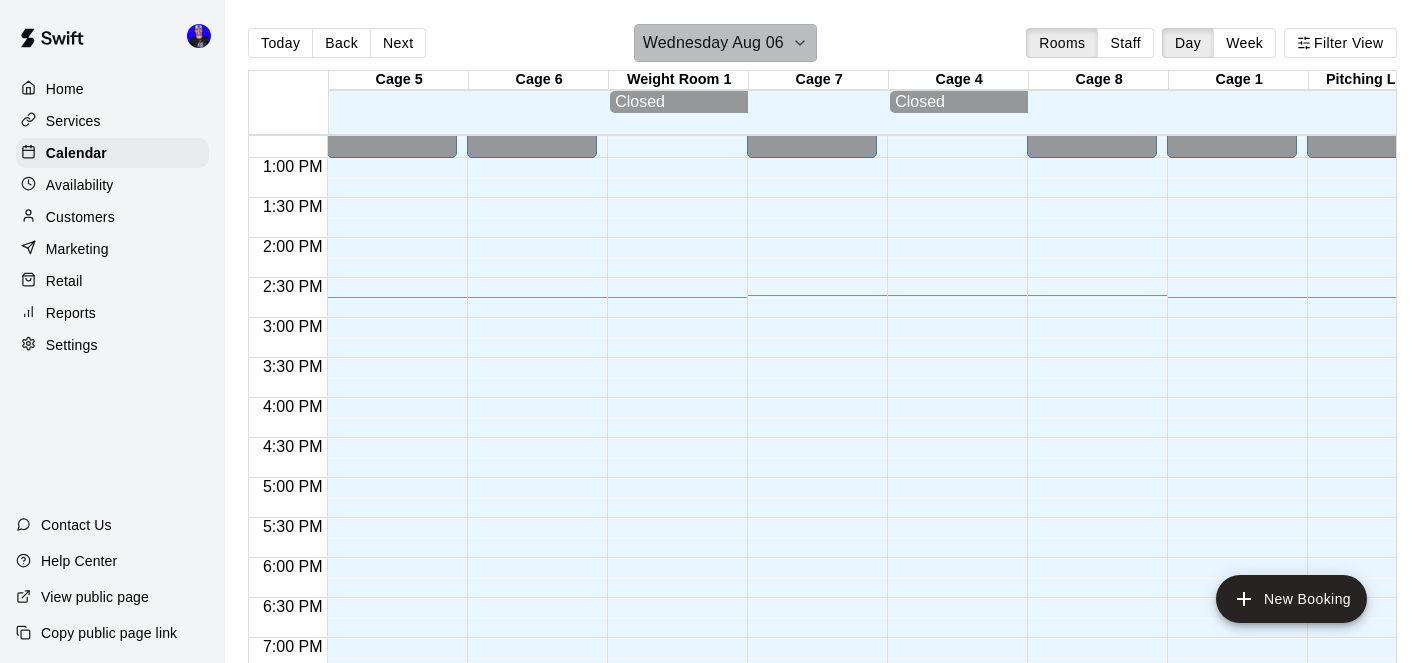 click on "Wednesday Aug 06" at bounding box center (713, 43) 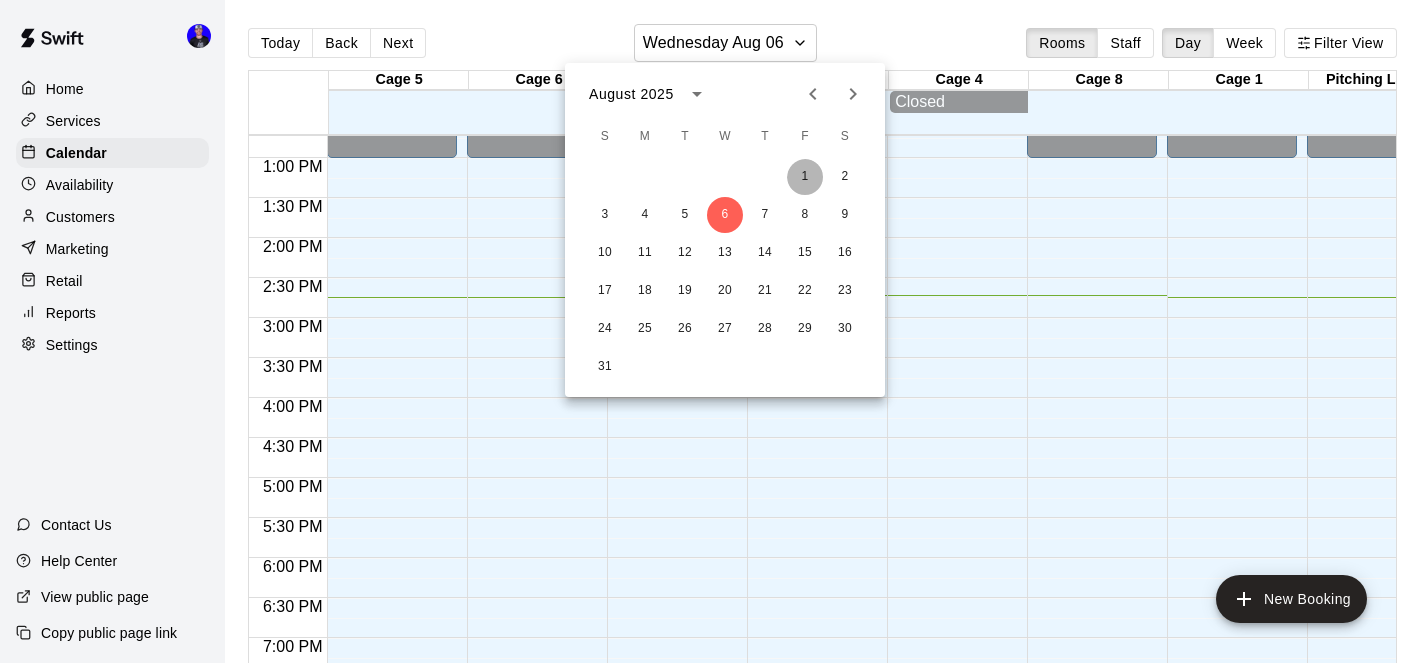 click on "1" at bounding box center (805, 177) 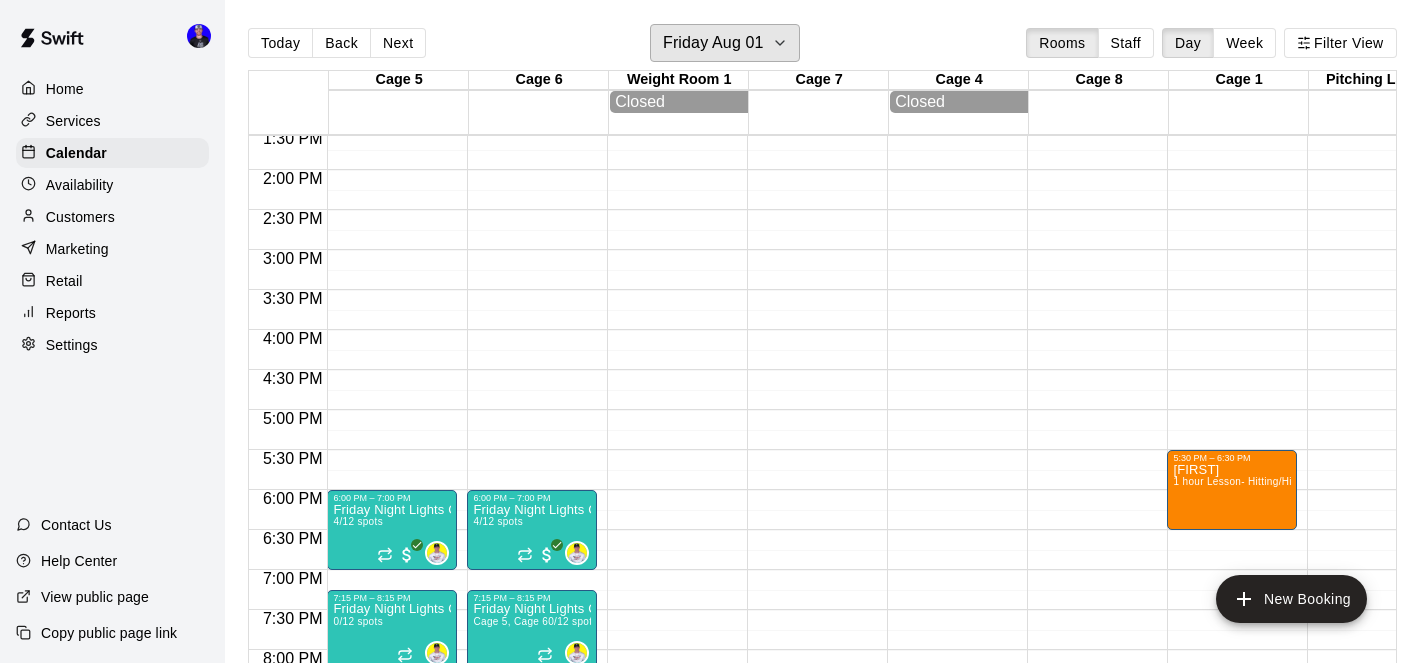 scroll, scrollTop: 1110, scrollLeft: 0, axis: vertical 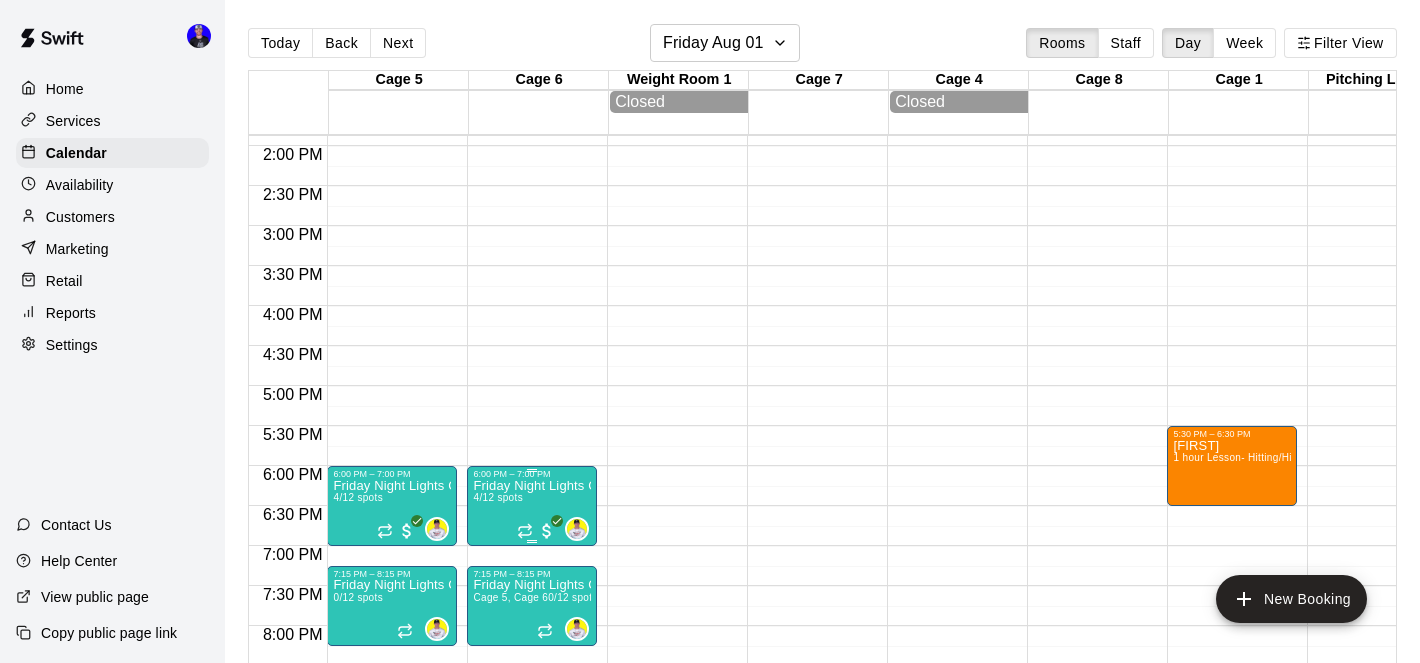 click on "Friday Night Lights Catching Clinic (10U-12U)" at bounding box center [532, 486] 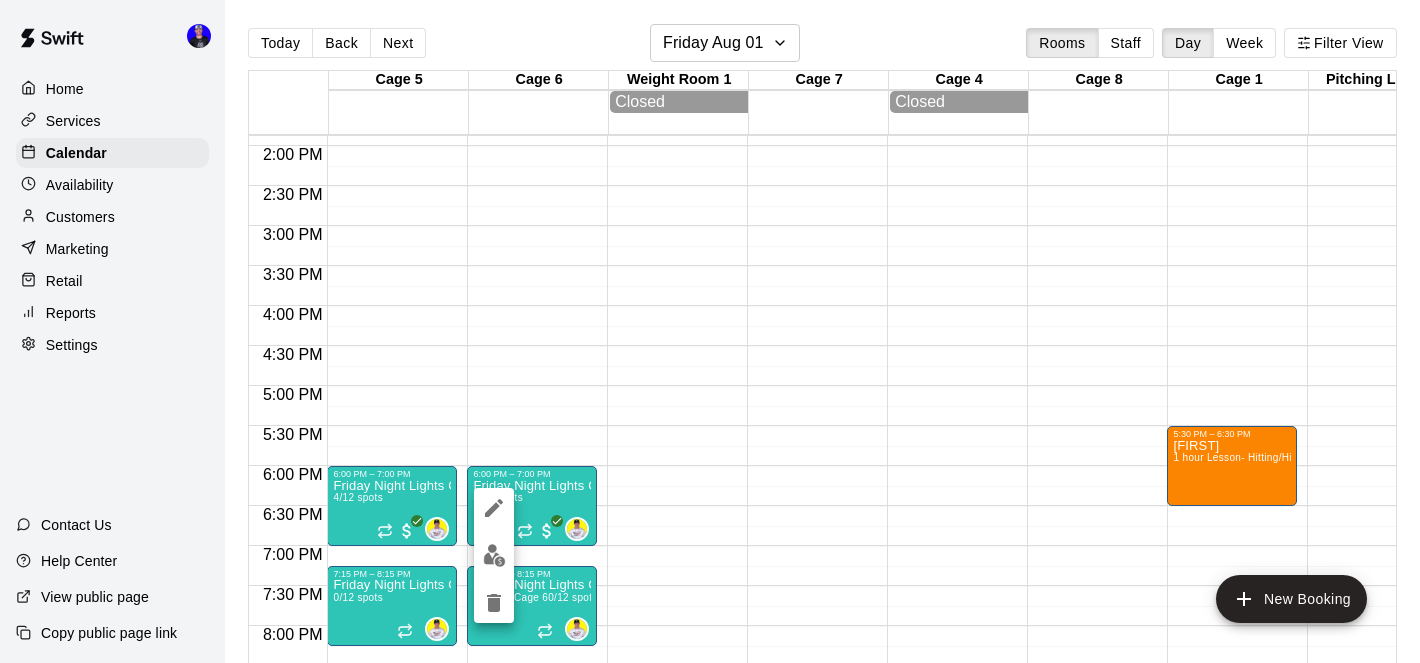 click at bounding box center (494, 555) 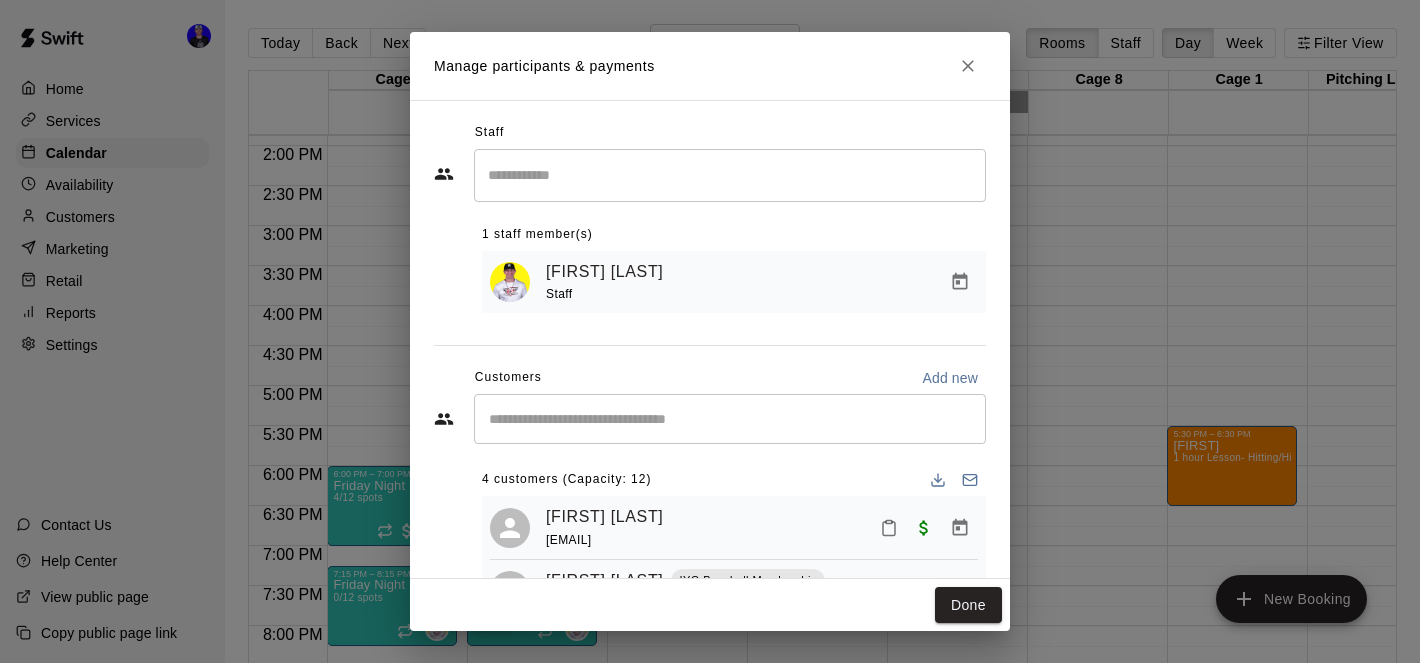 scroll, scrollTop: 104, scrollLeft: 0, axis: vertical 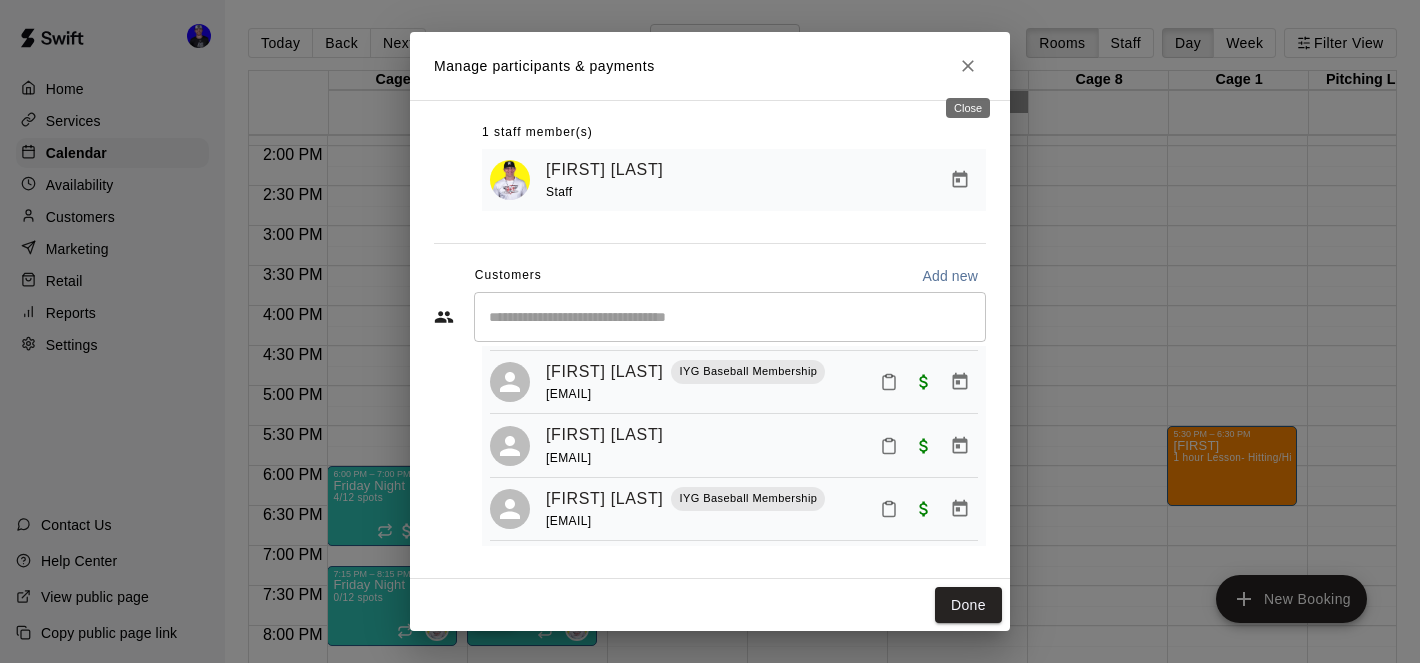 click 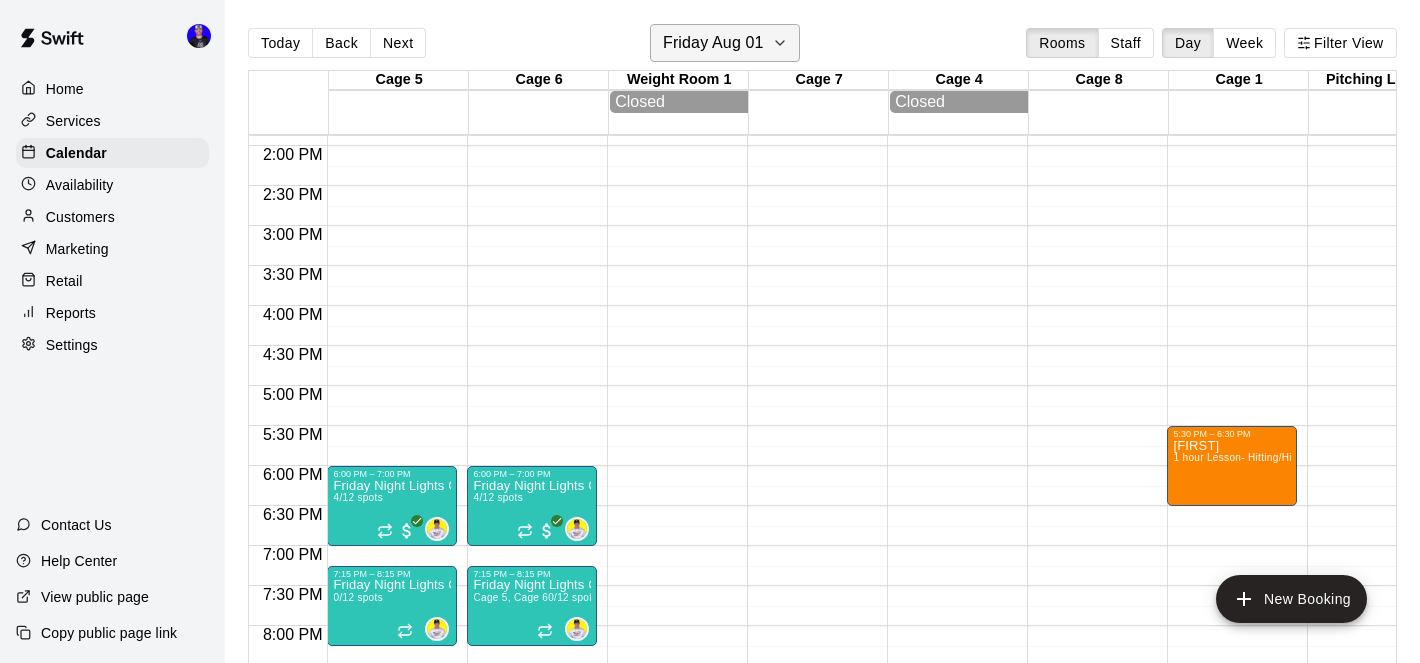 click on "Friday Aug 01" at bounding box center [713, 43] 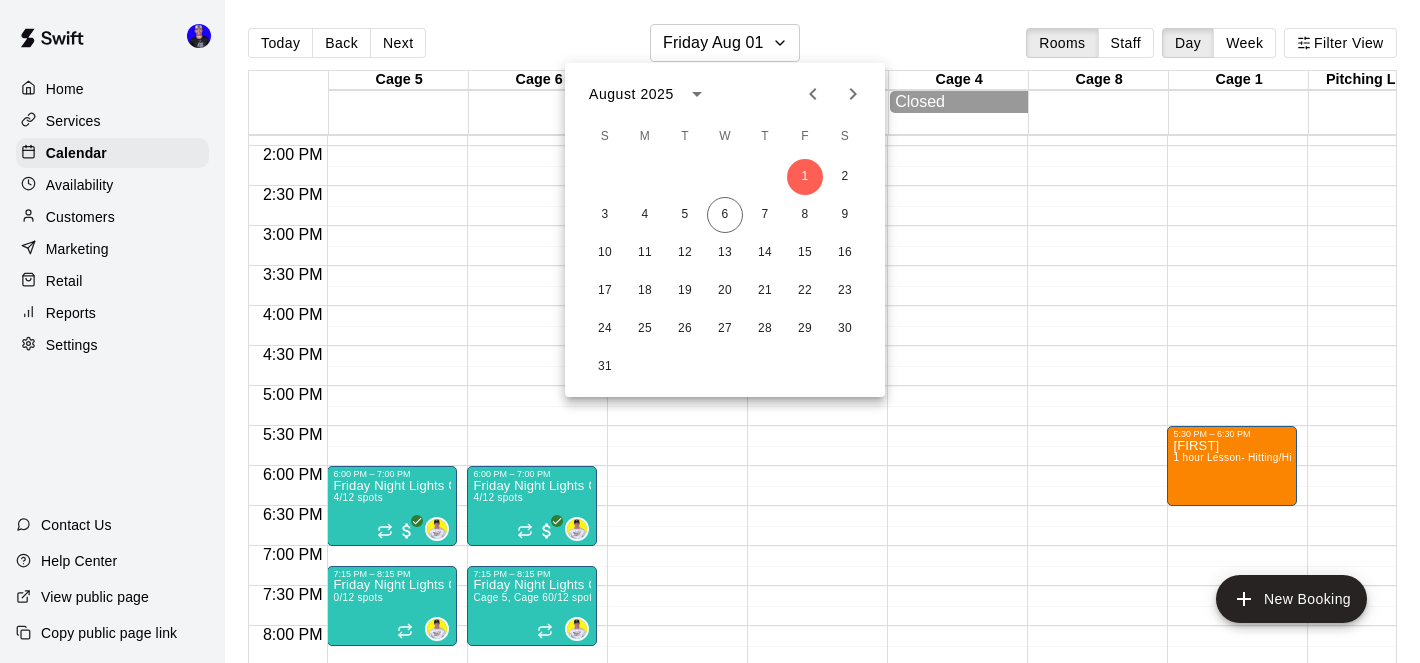 click 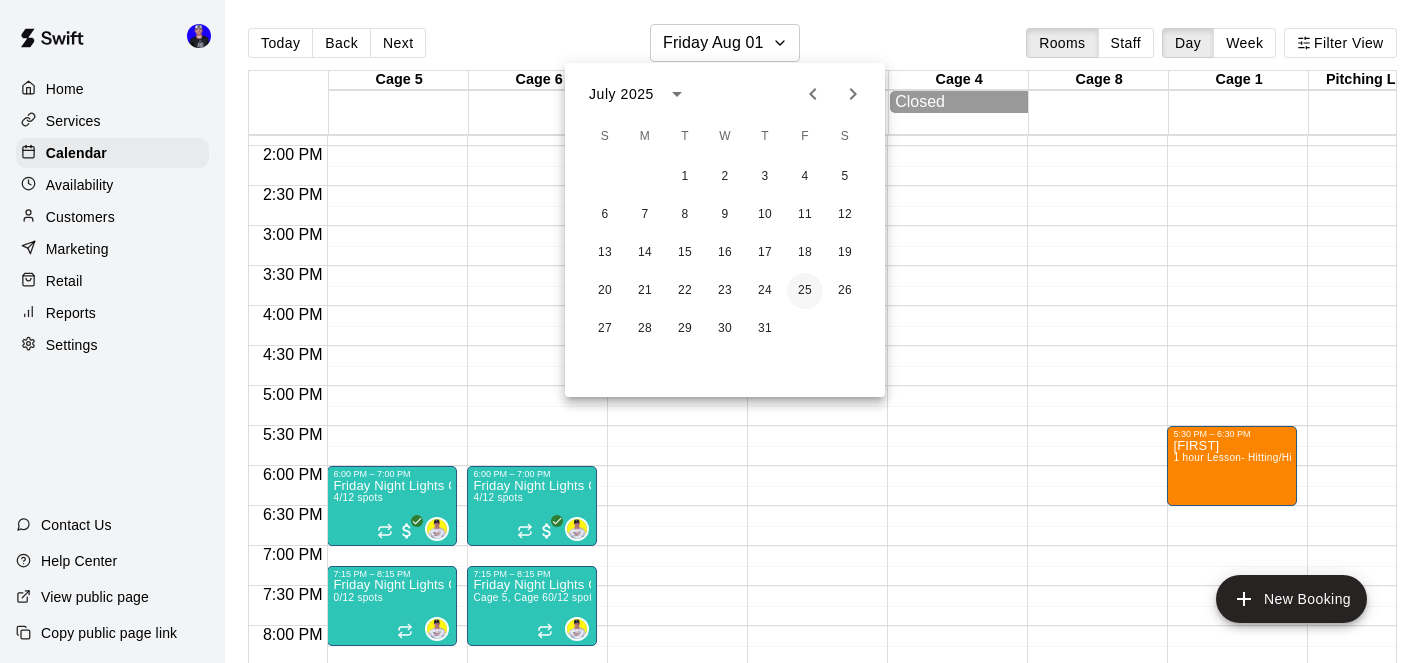 click on "25" at bounding box center (805, 291) 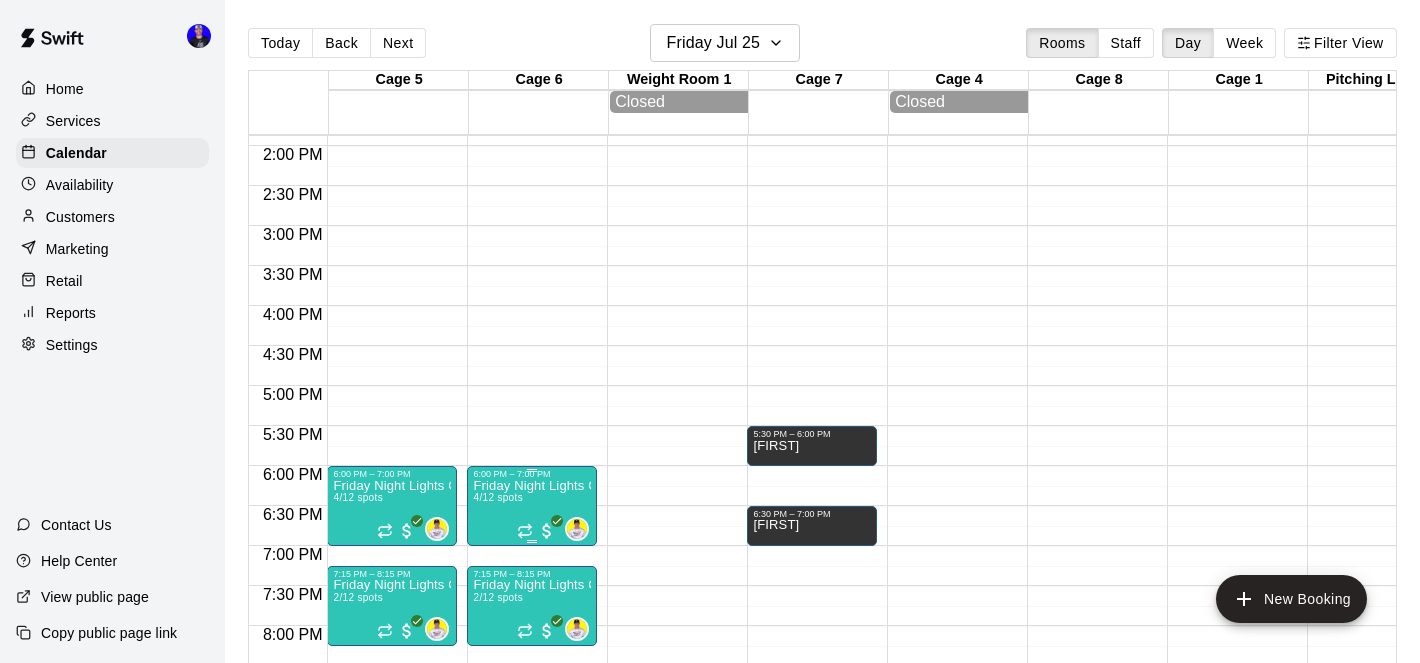 click on "Friday Night Lights Catching Clinic (10U-12U)" at bounding box center [532, 486] 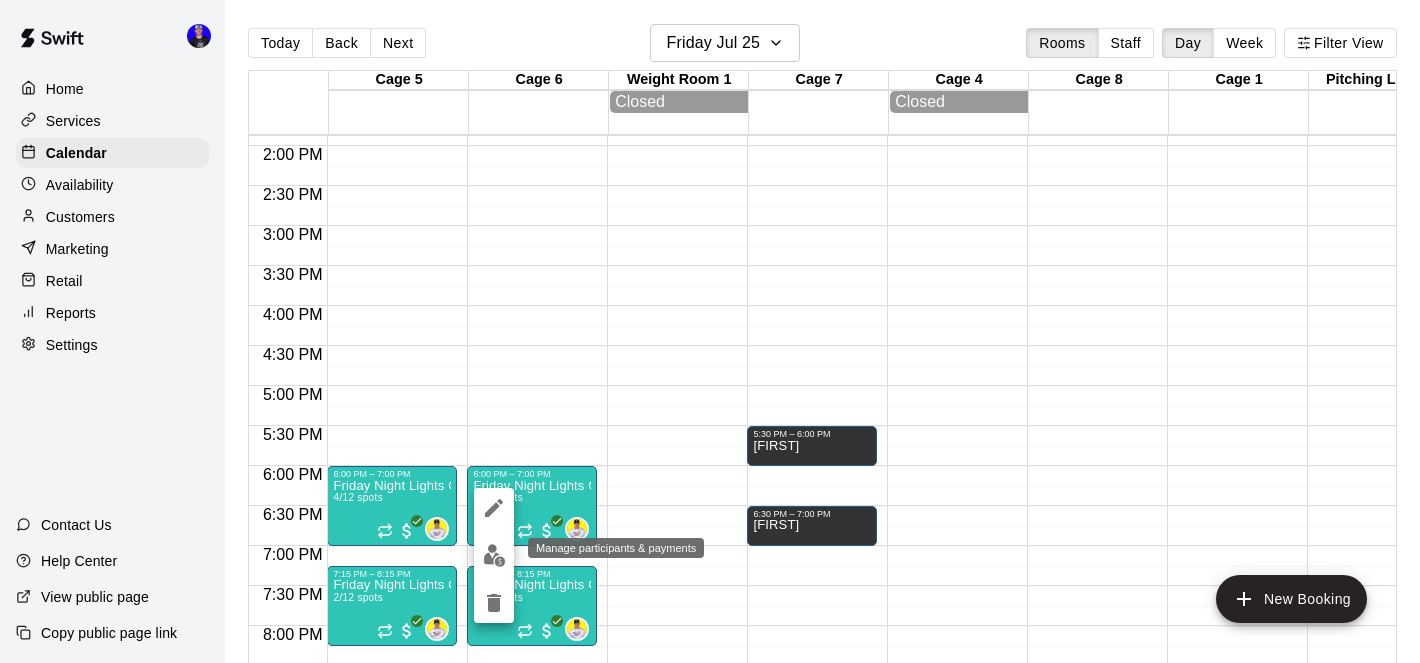 click at bounding box center [494, 555] 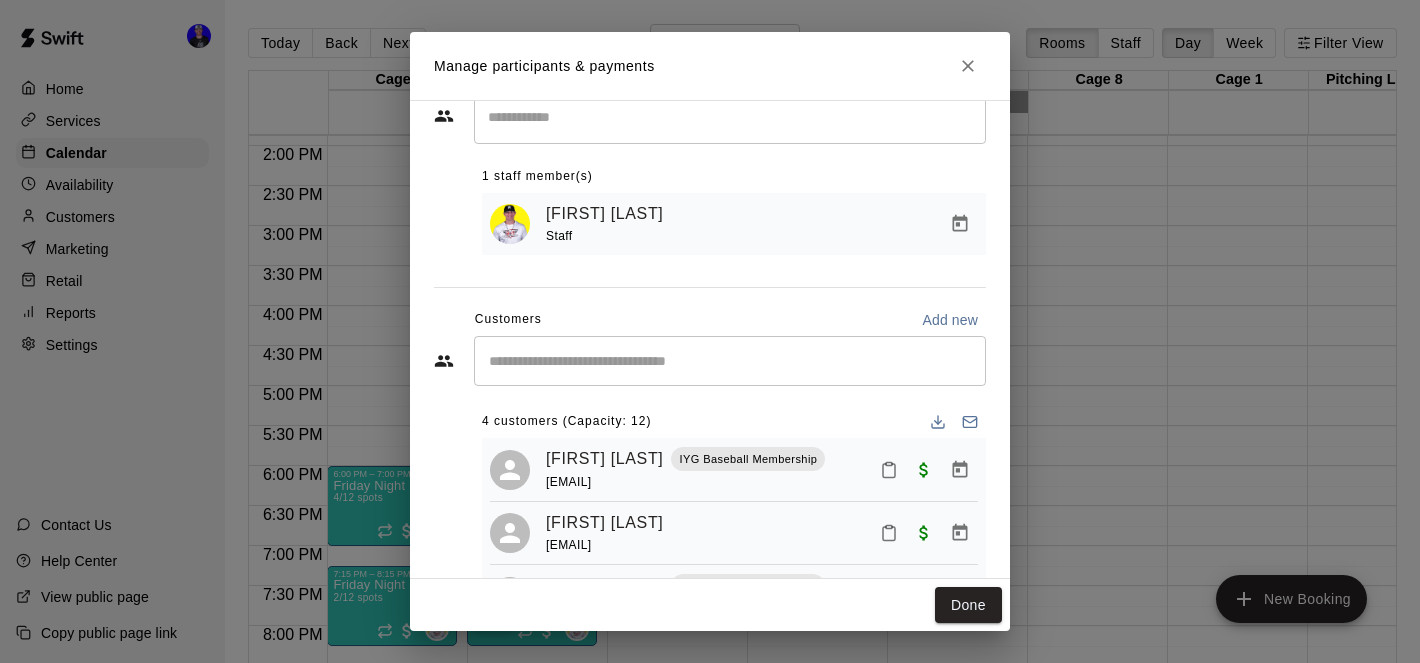 scroll, scrollTop: 104, scrollLeft: 0, axis: vertical 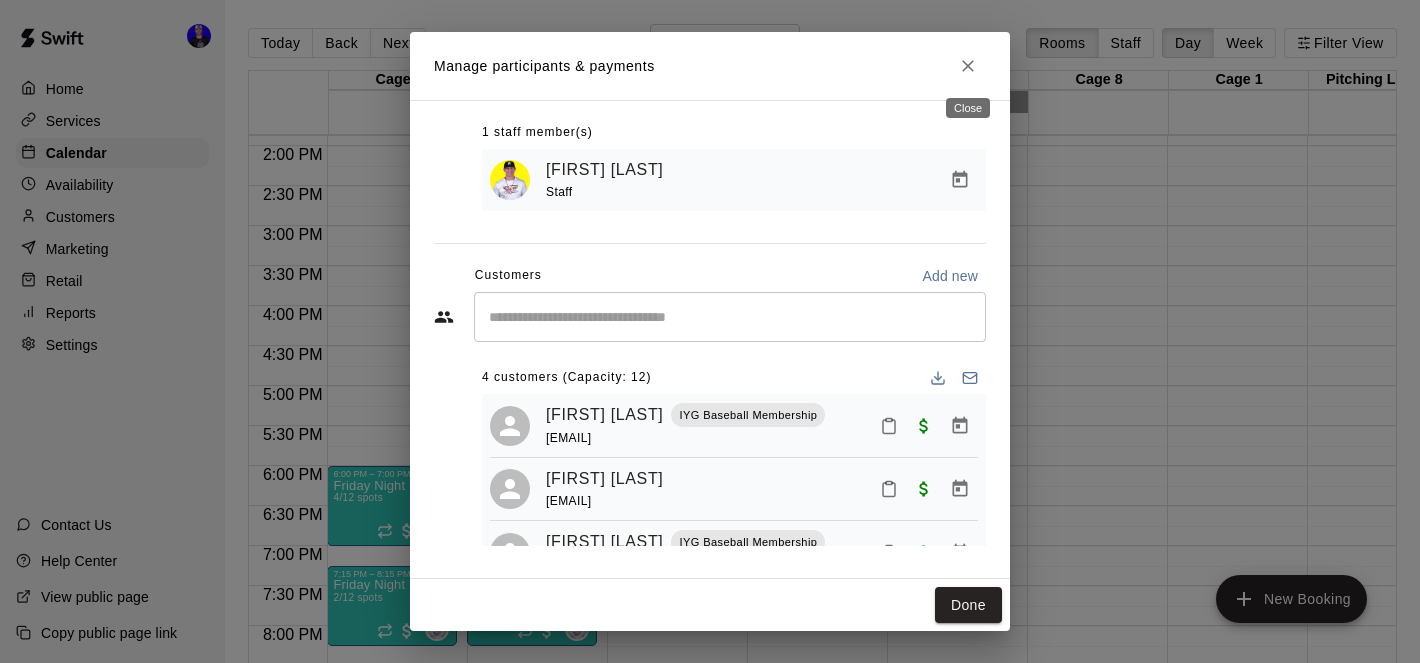 click 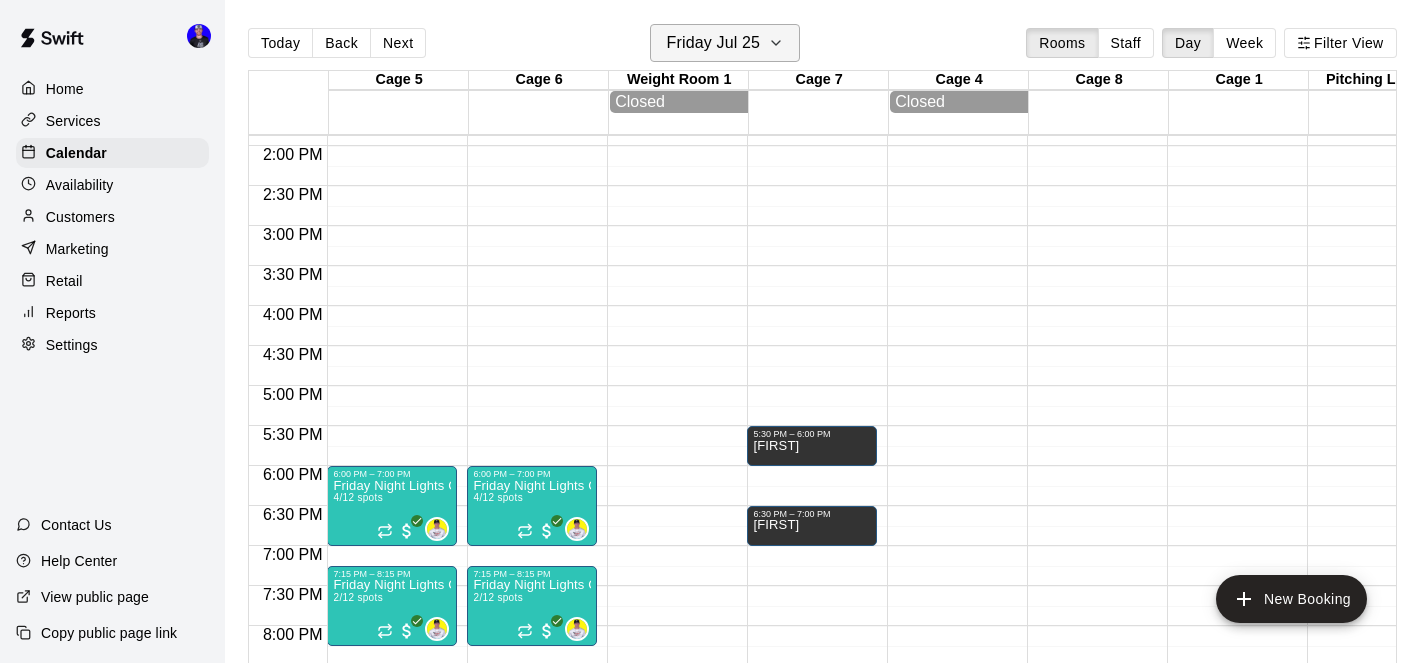 click on "Friday Jul 25" at bounding box center (714, 43) 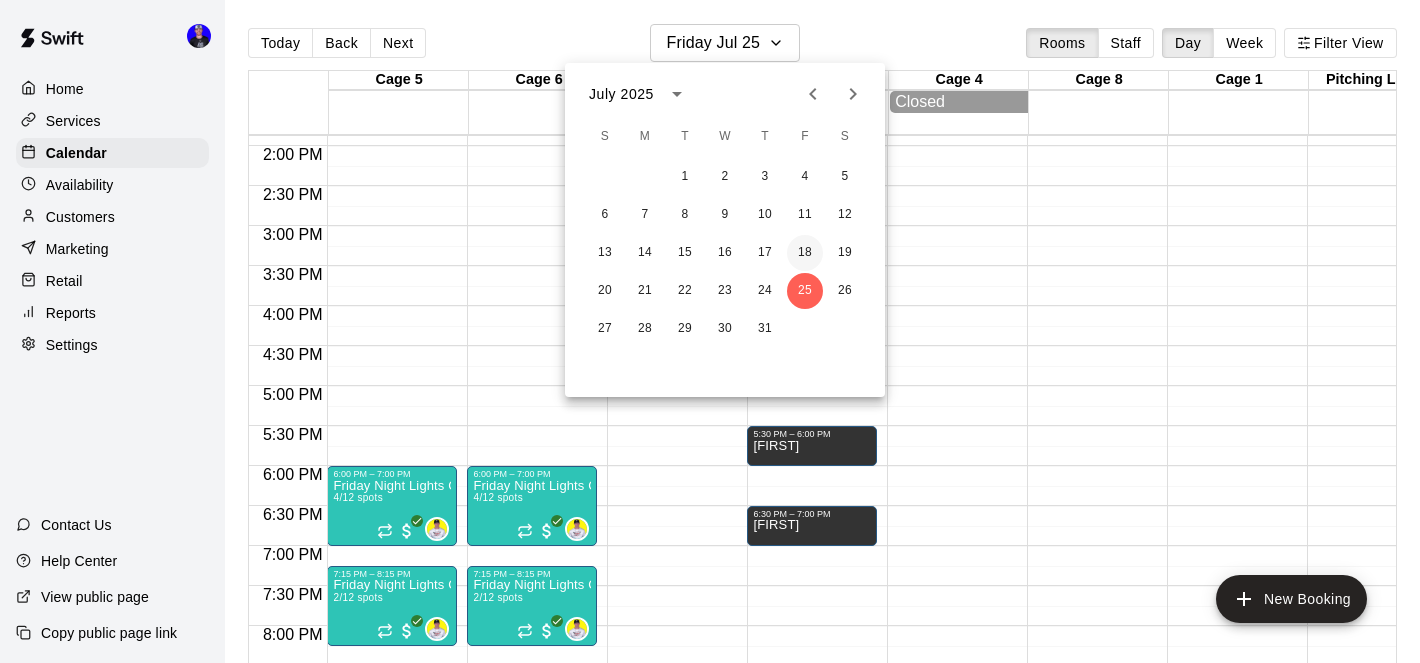 click on "18" at bounding box center (805, 253) 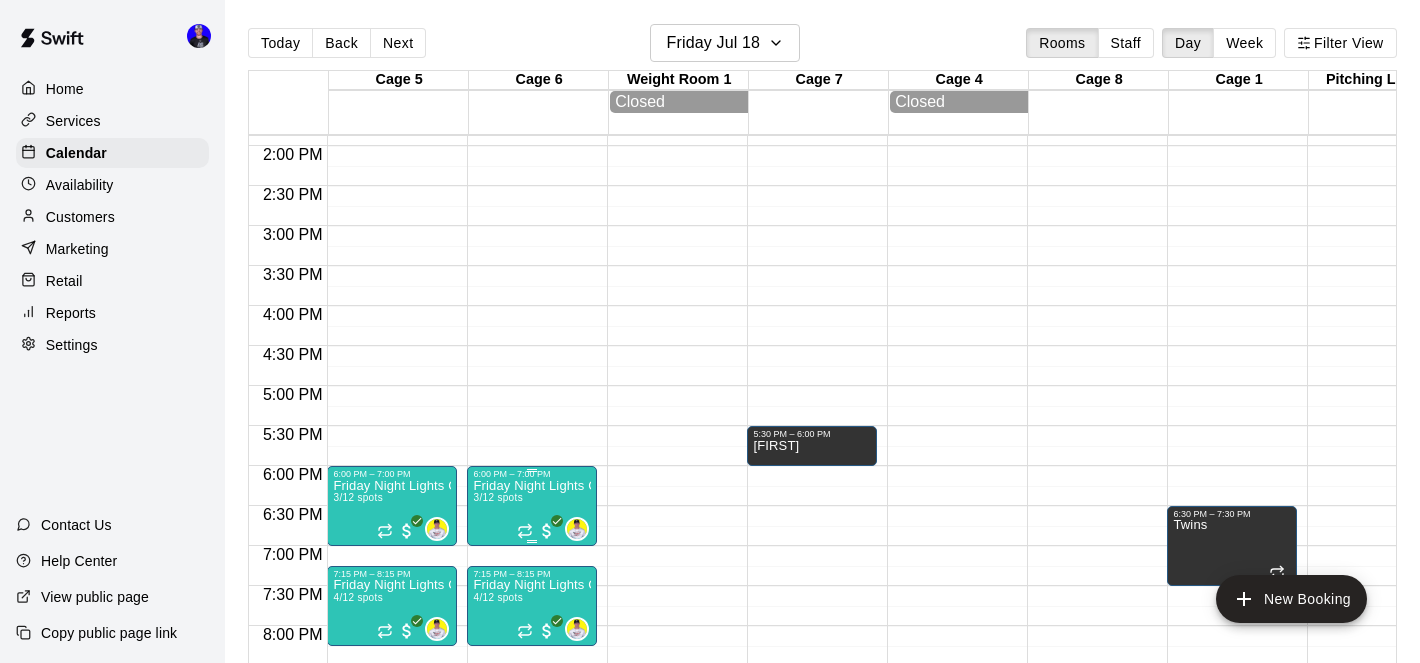 click on "Friday Night Lights Catching Clinic (10U-12U)" at bounding box center [532, 486] 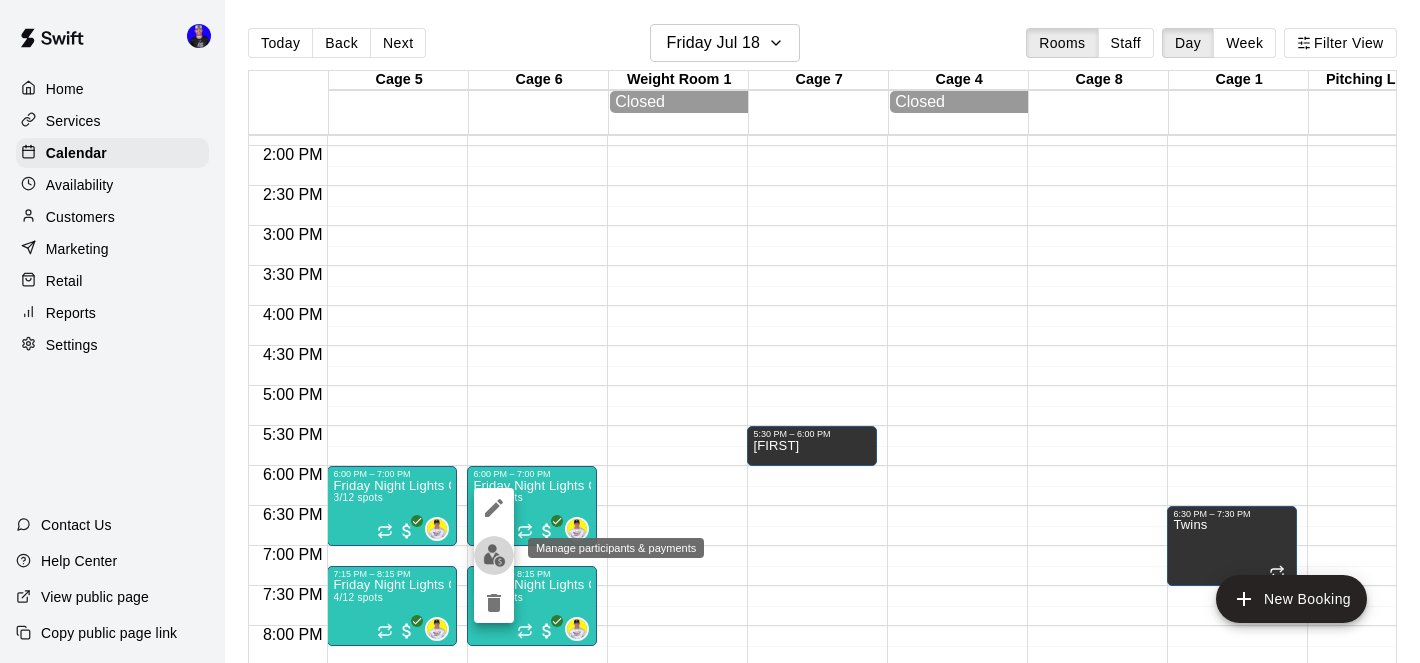 click at bounding box center (494, 555) 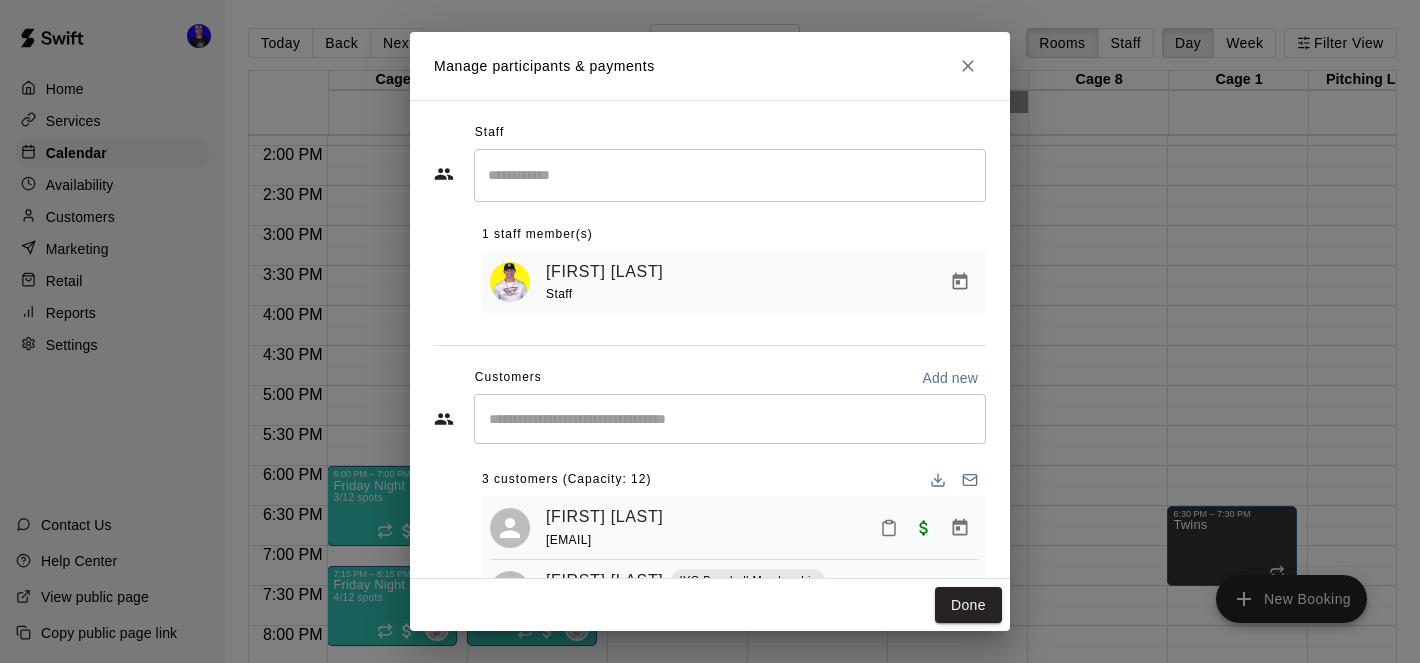 scroll, scrollTop: 104, scrollLeft: 0, axis: vertical 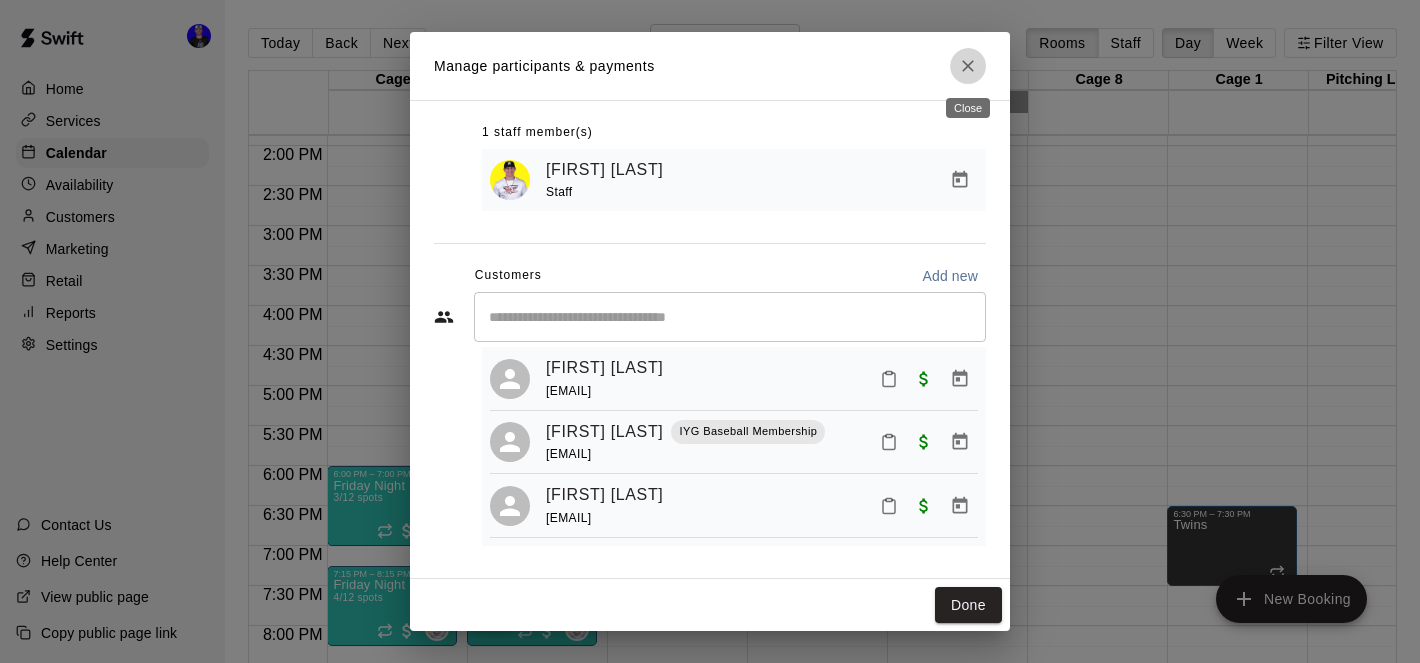 click 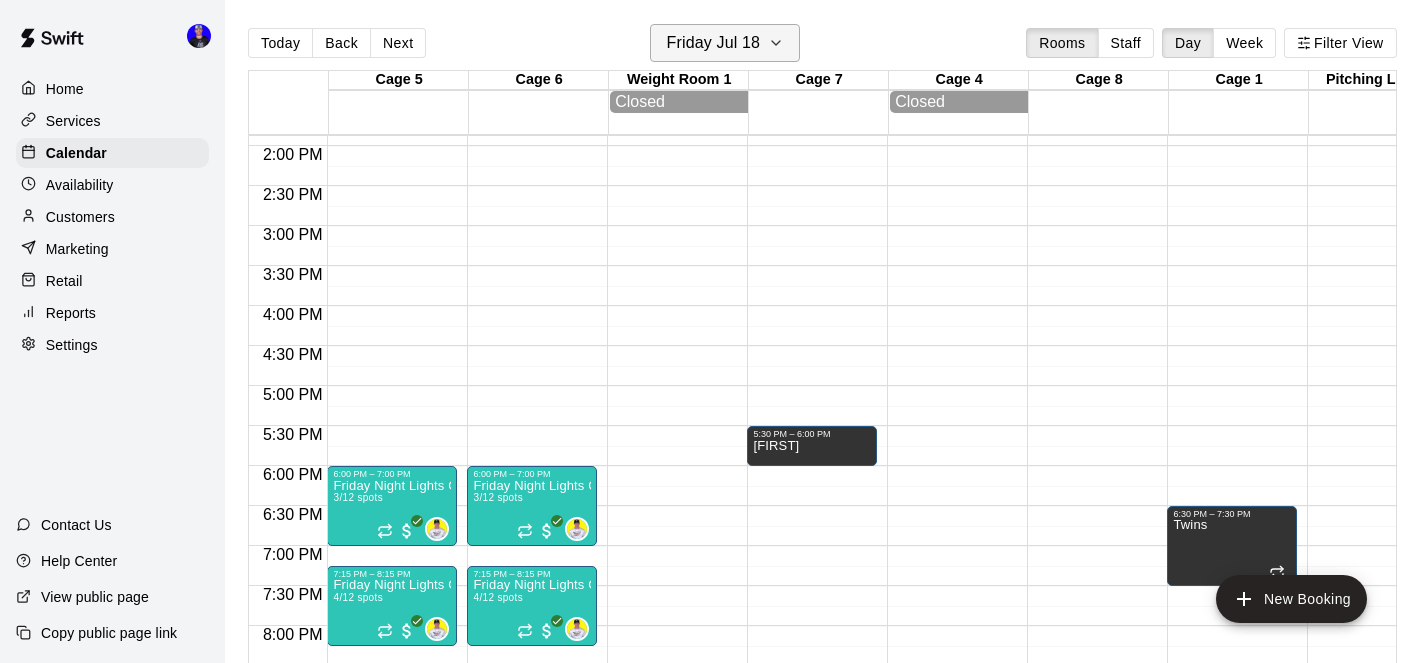 click on "Friday Jul 18" at bounding box center (725, 43) 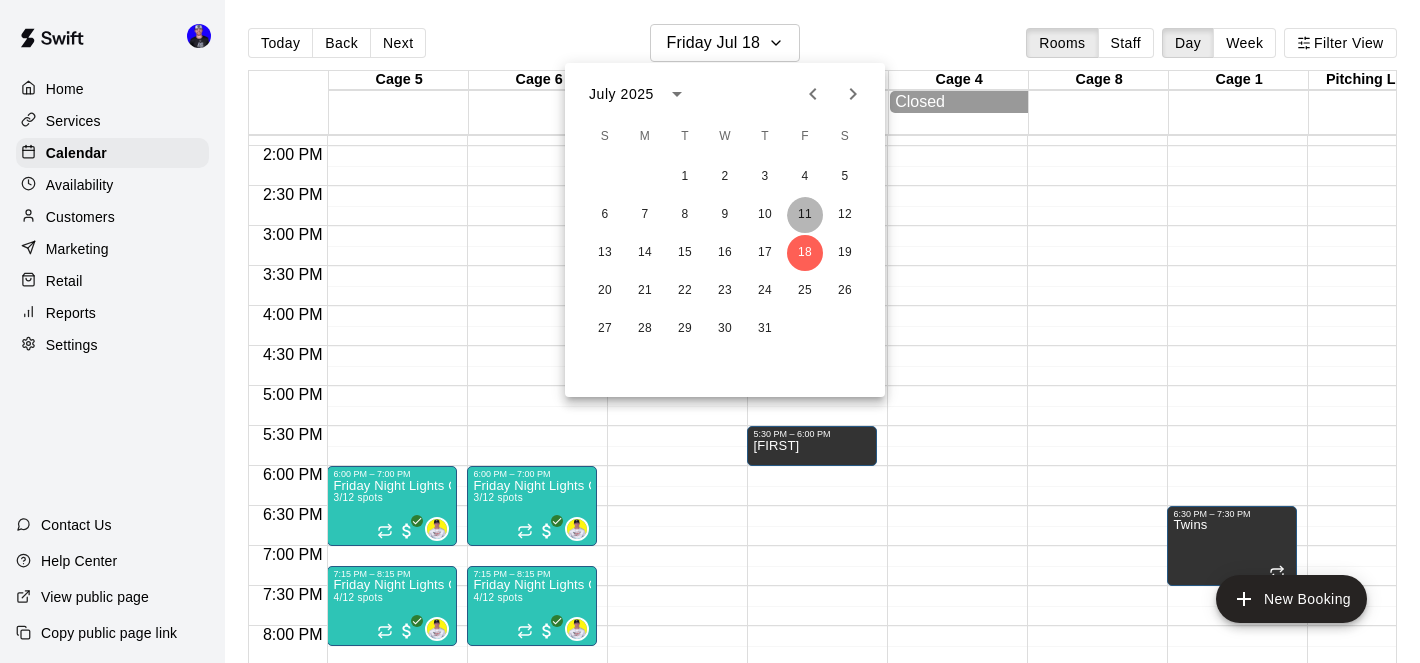 click on "11" at bounding box center (805, 215) 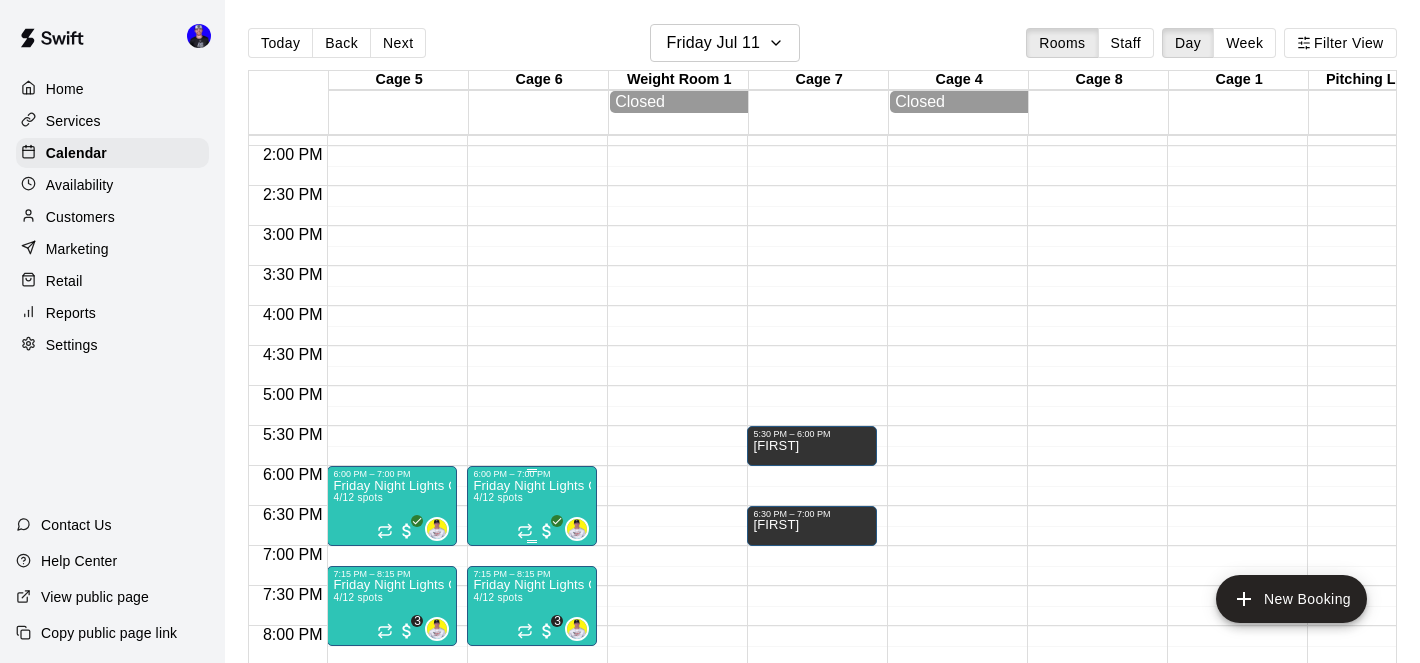 click on "Friday Night Lights Catching Clinic (10U-12U)" at bounding box center (532, 486) 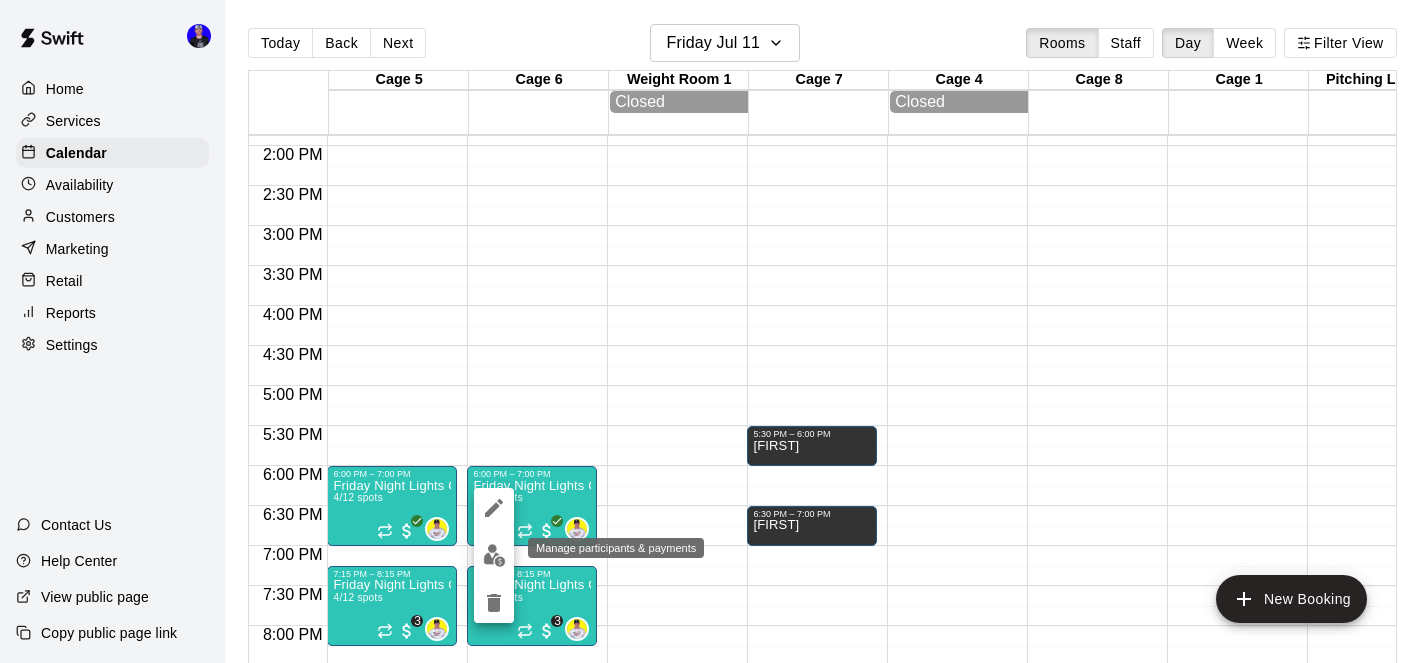 click at bounding box center (494, 555) 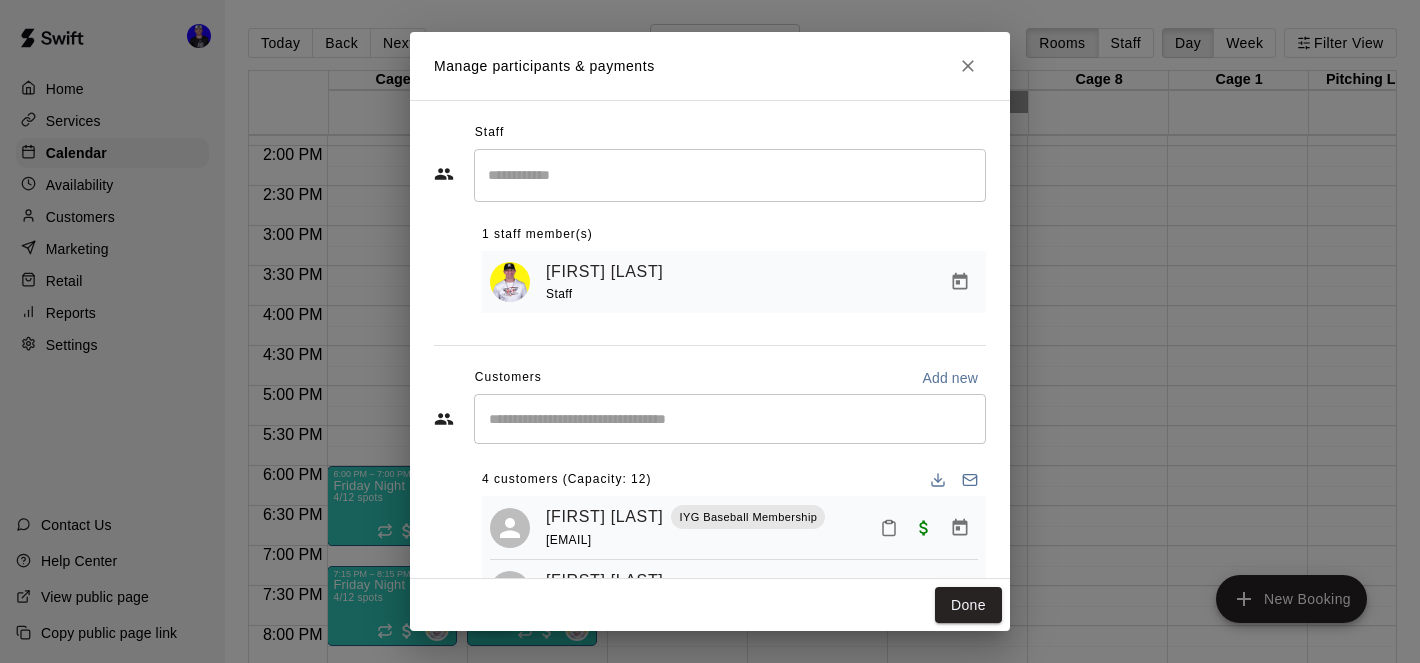 scroll, scrollTop: 104, scrollLeft: 0, axis: vertical 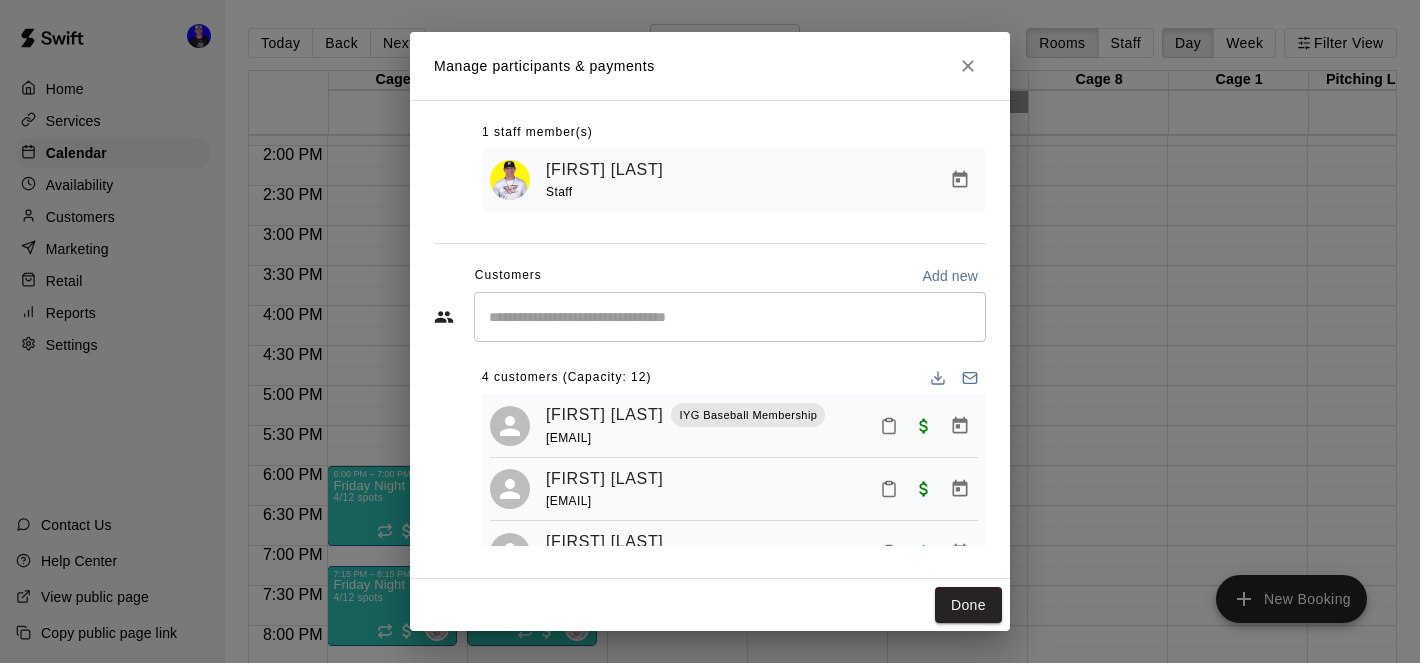 click at bounding box center [968, 66] 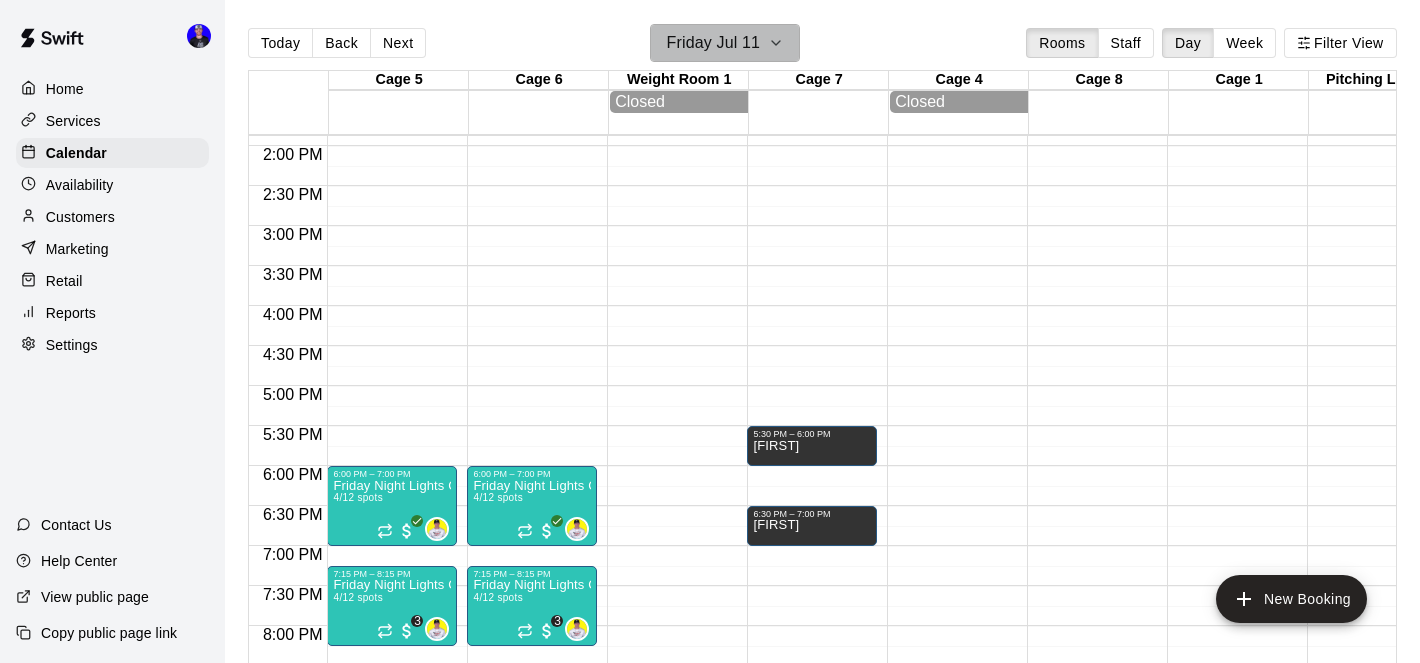 click 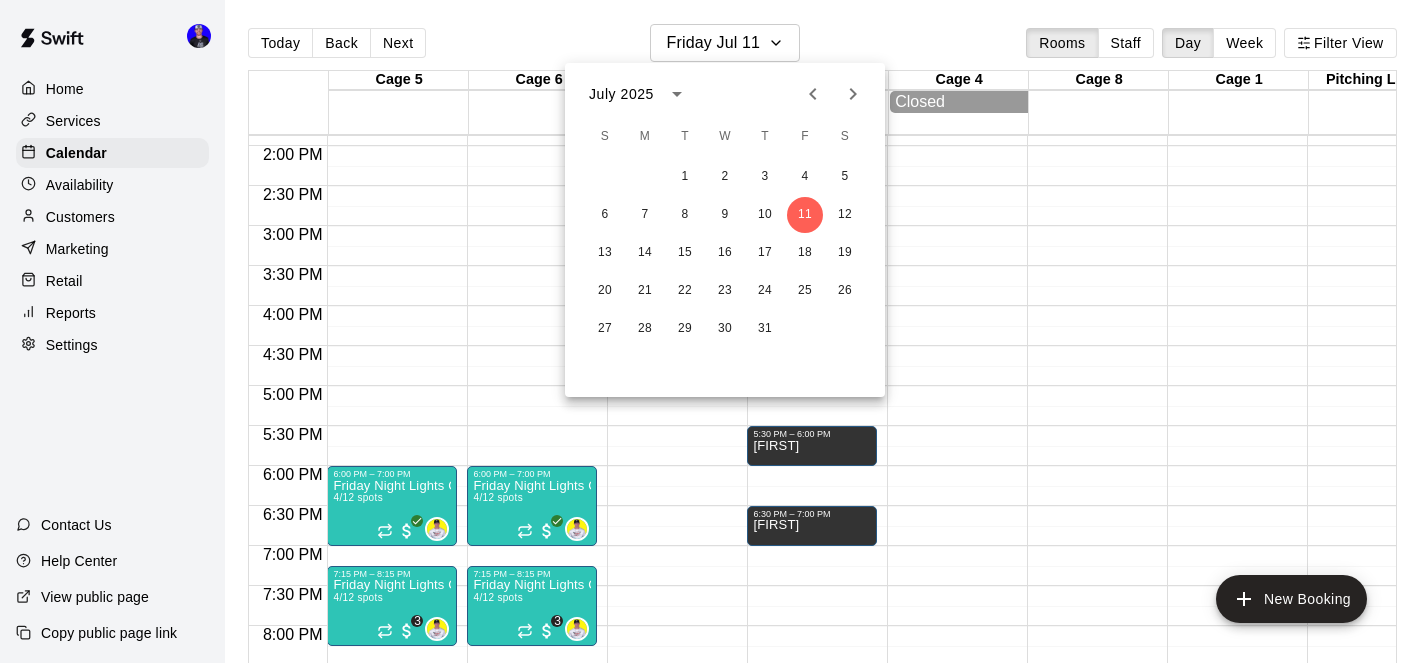 click 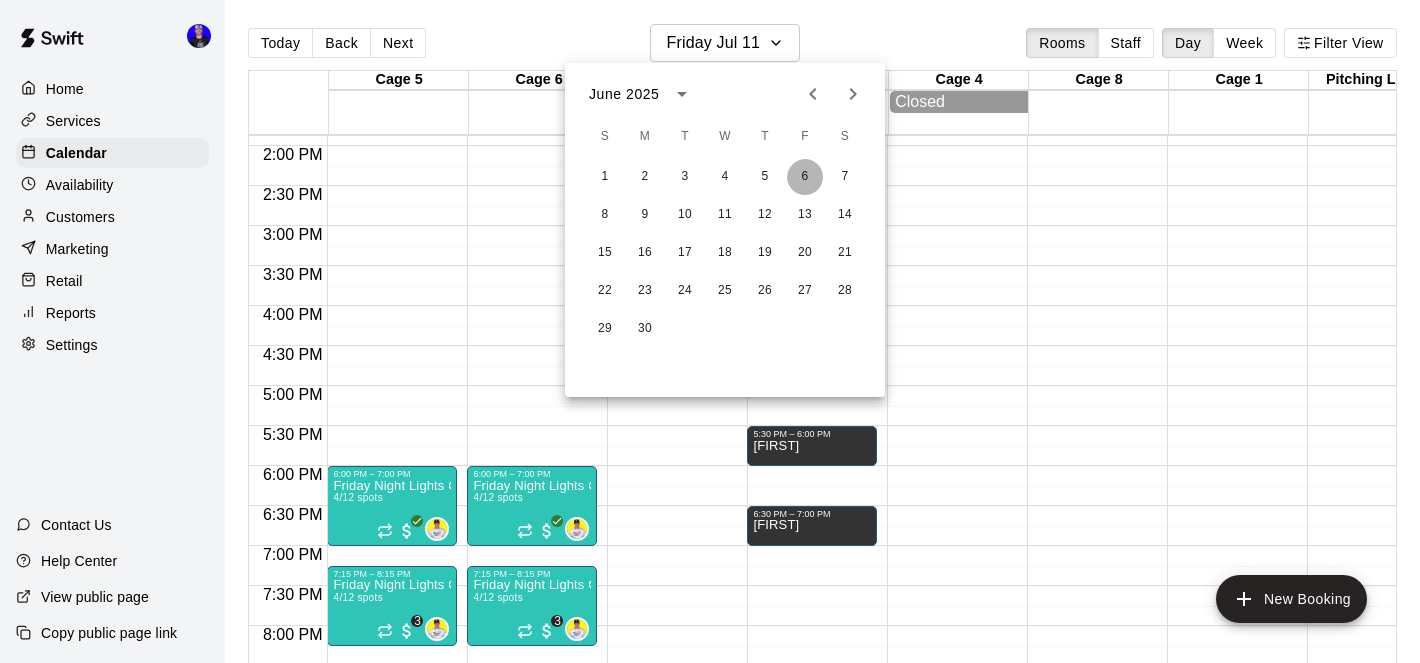 click on "6" at bounding box center [805, 177] 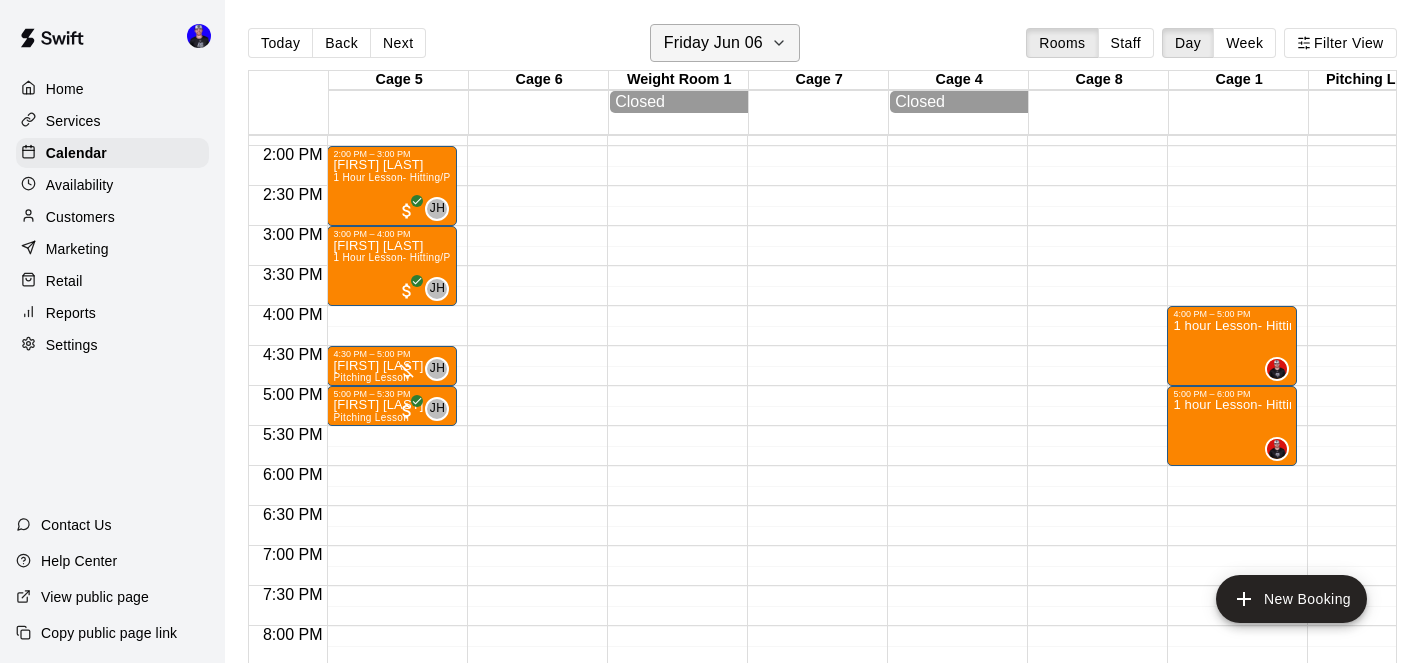 click 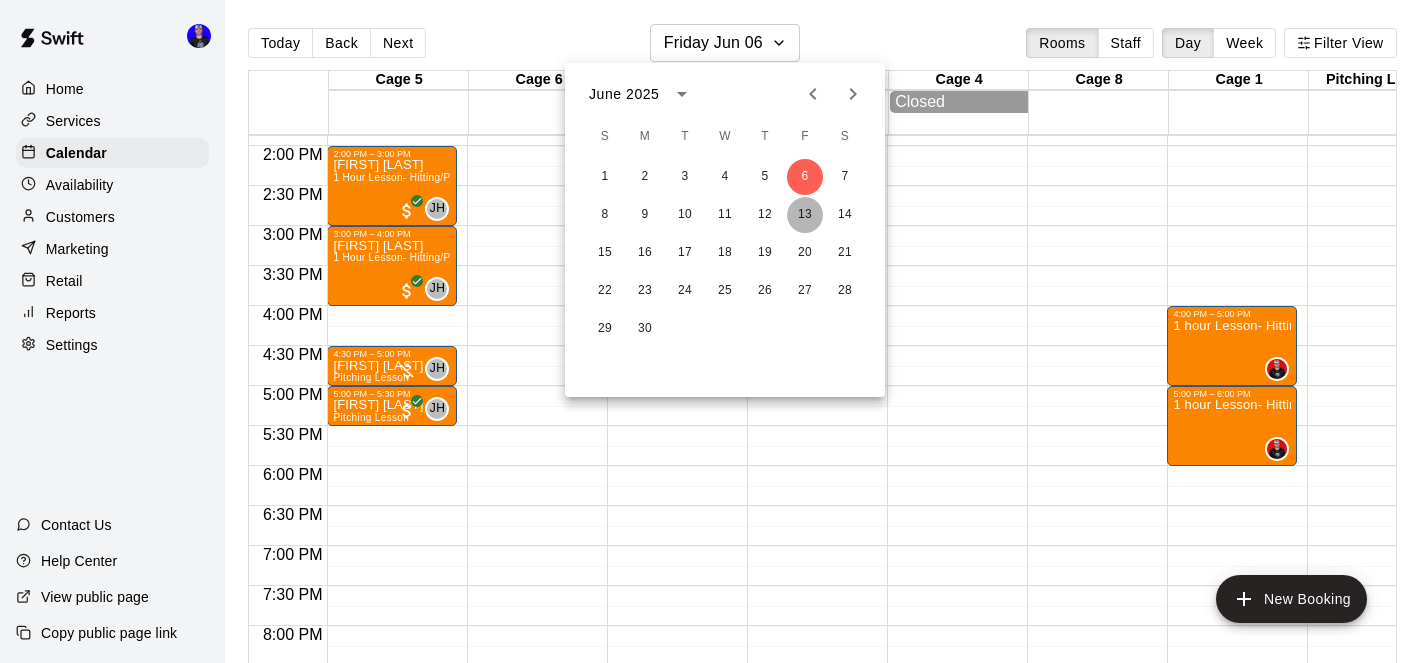 click on "13" at bounding box center (805, 215) 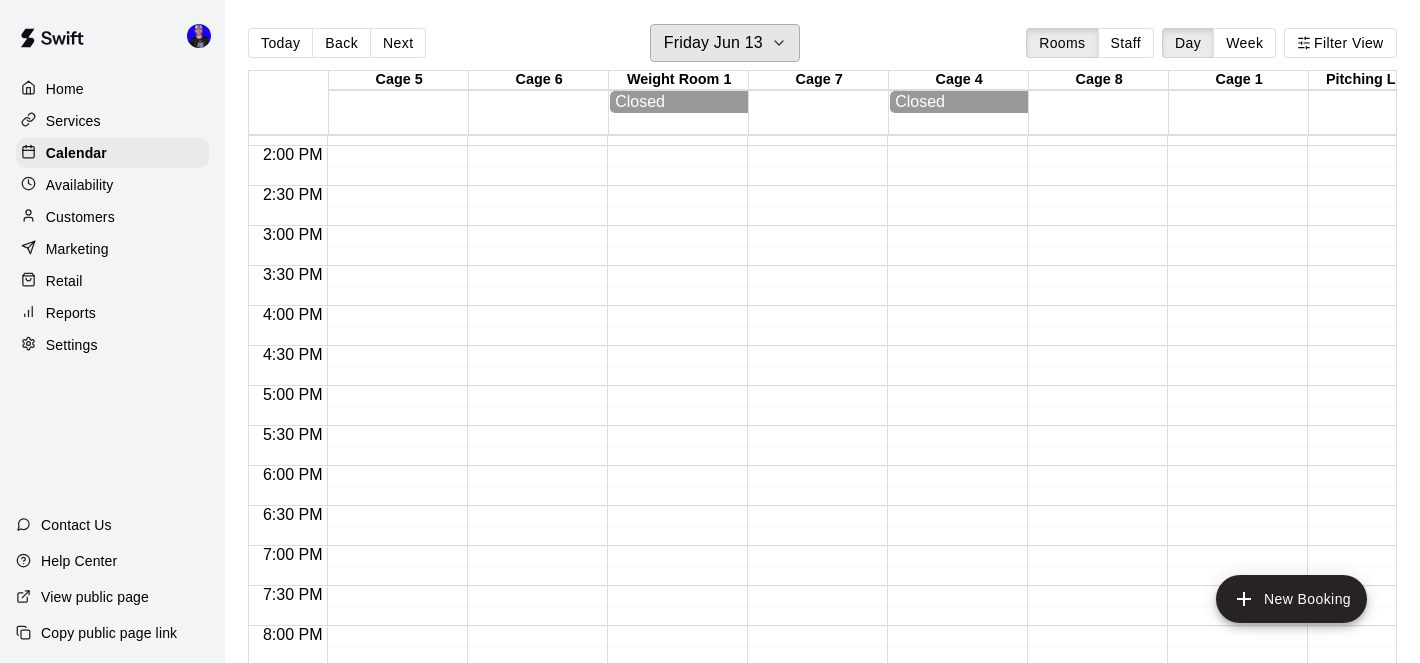 click on "Friday Jun 13" at bounding box center (713, 43) 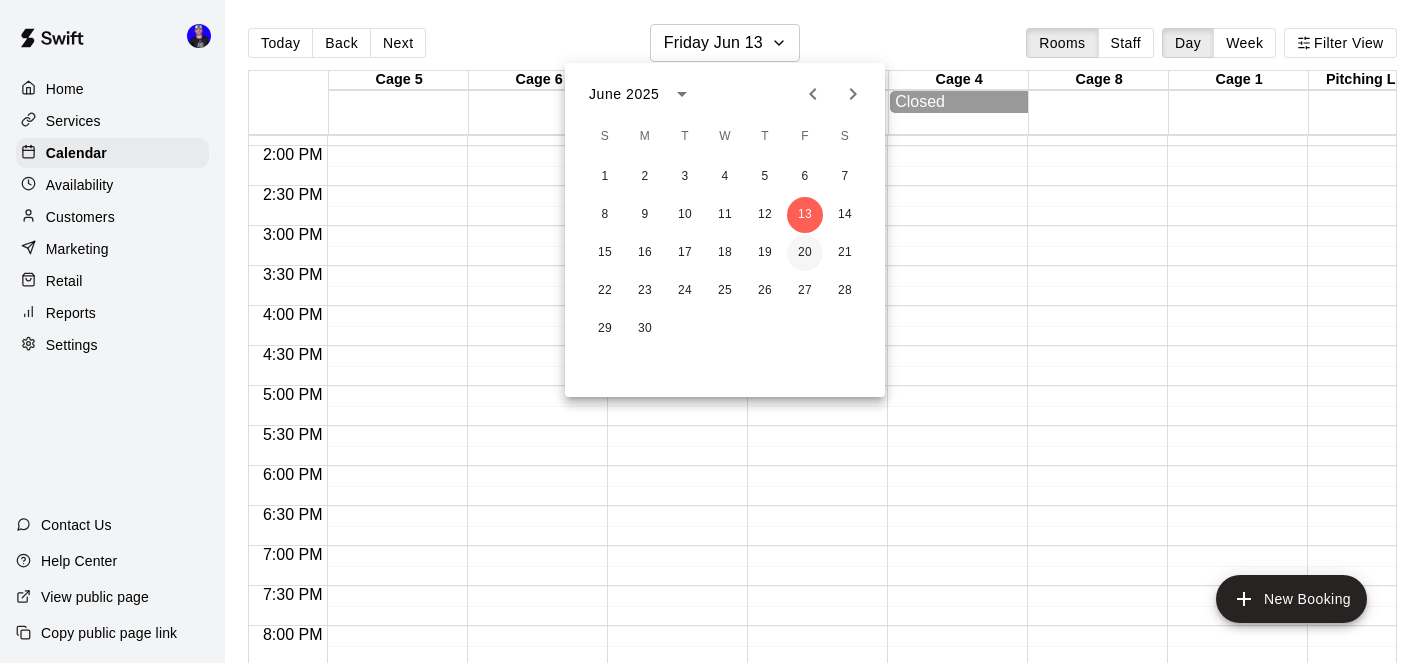click on "20" at bounding box center (805, 253) 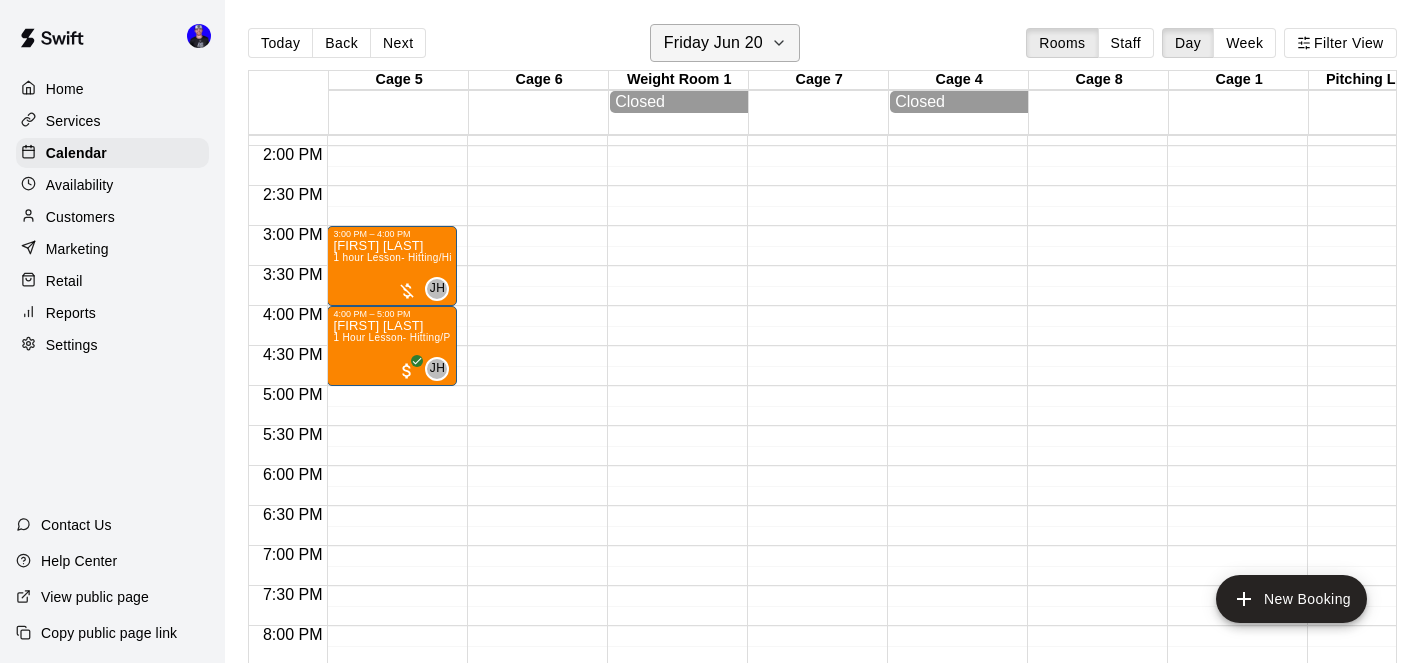 click on "Friday Jun 20" at bounding box center [725, 43] 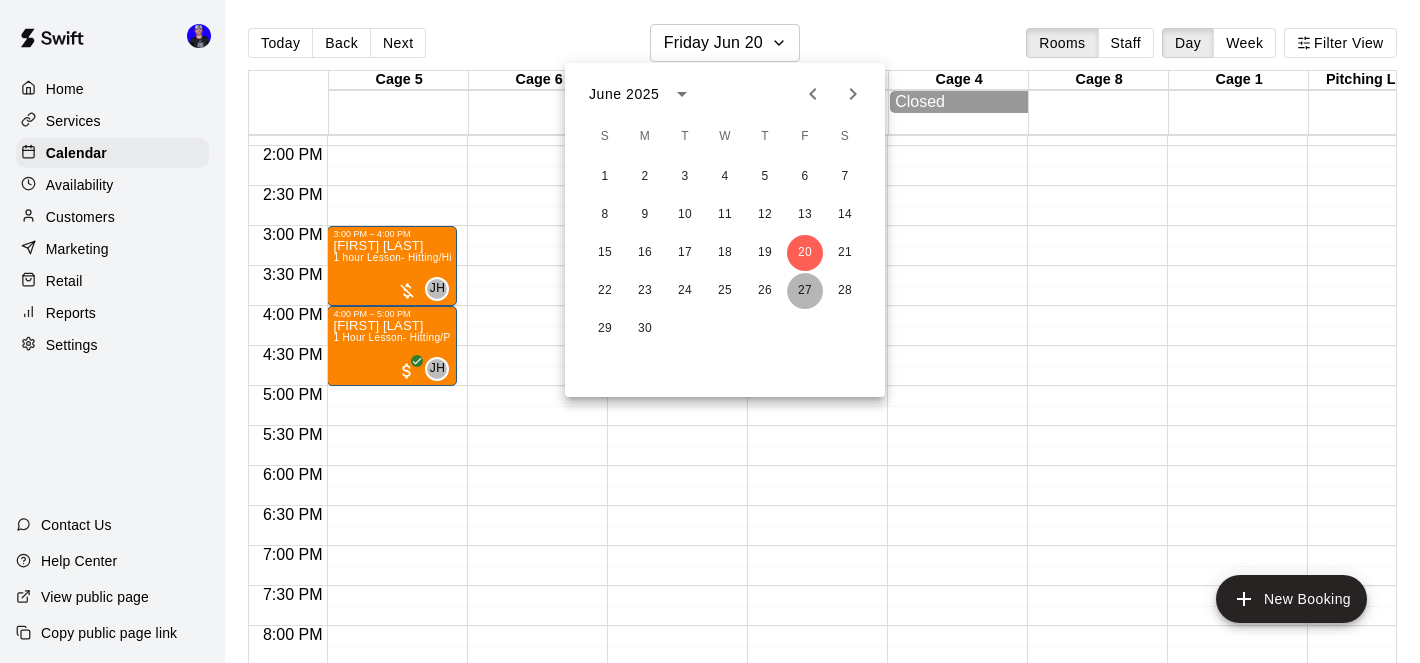 click on "27" at bounding box center (805, 291) 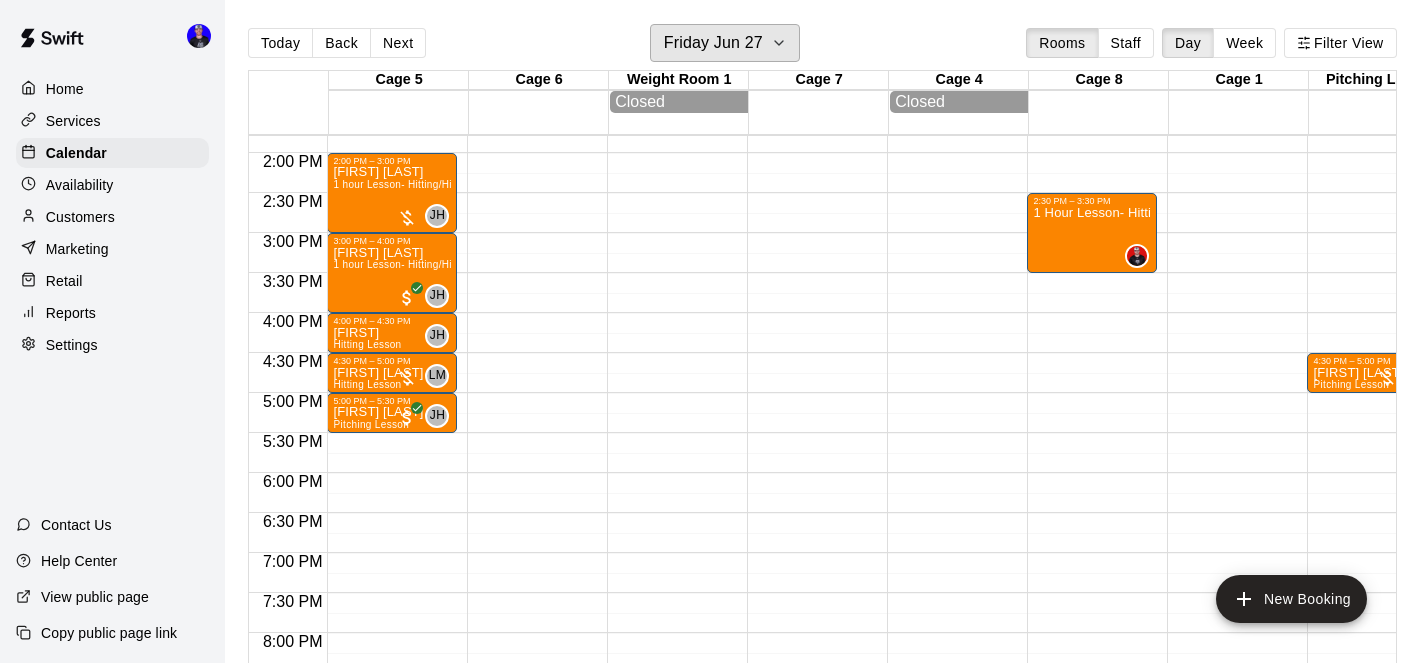 scroll, scrollTop: 980, scrollLeft: 0, axis: vertical 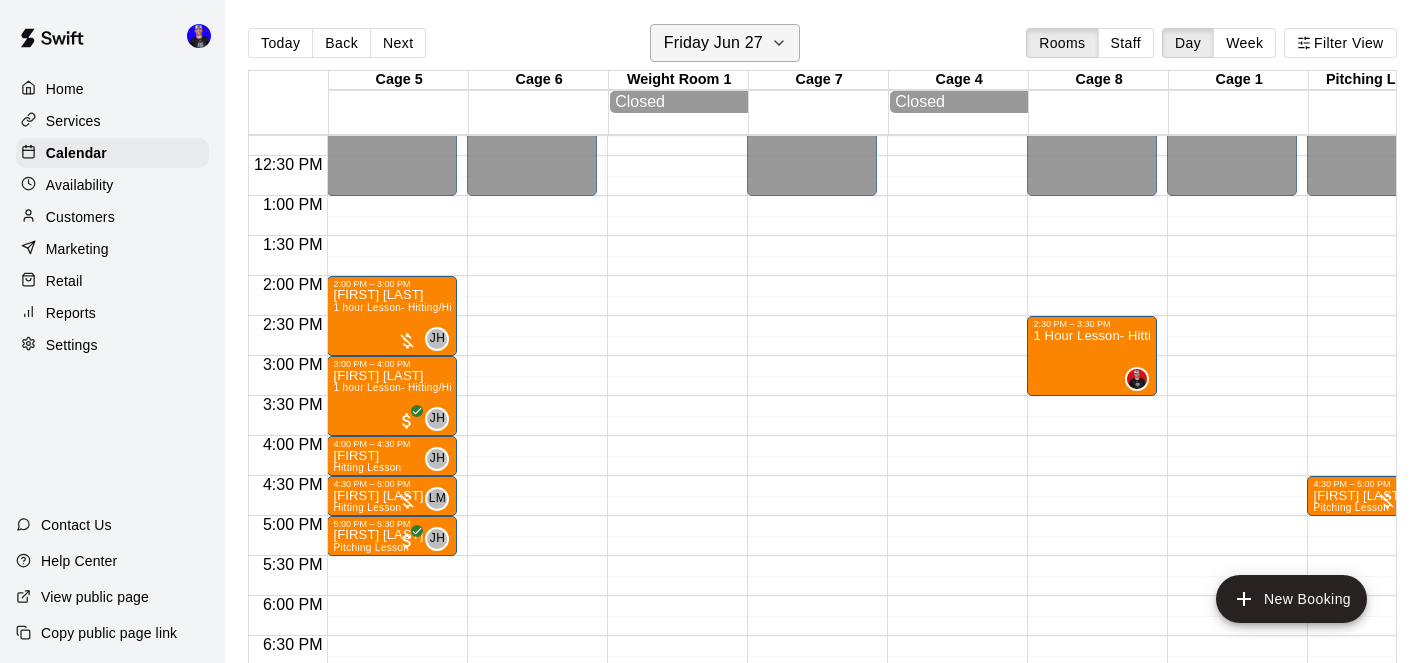 click on "Friday Jun 27" at bounding box center [713, 43] 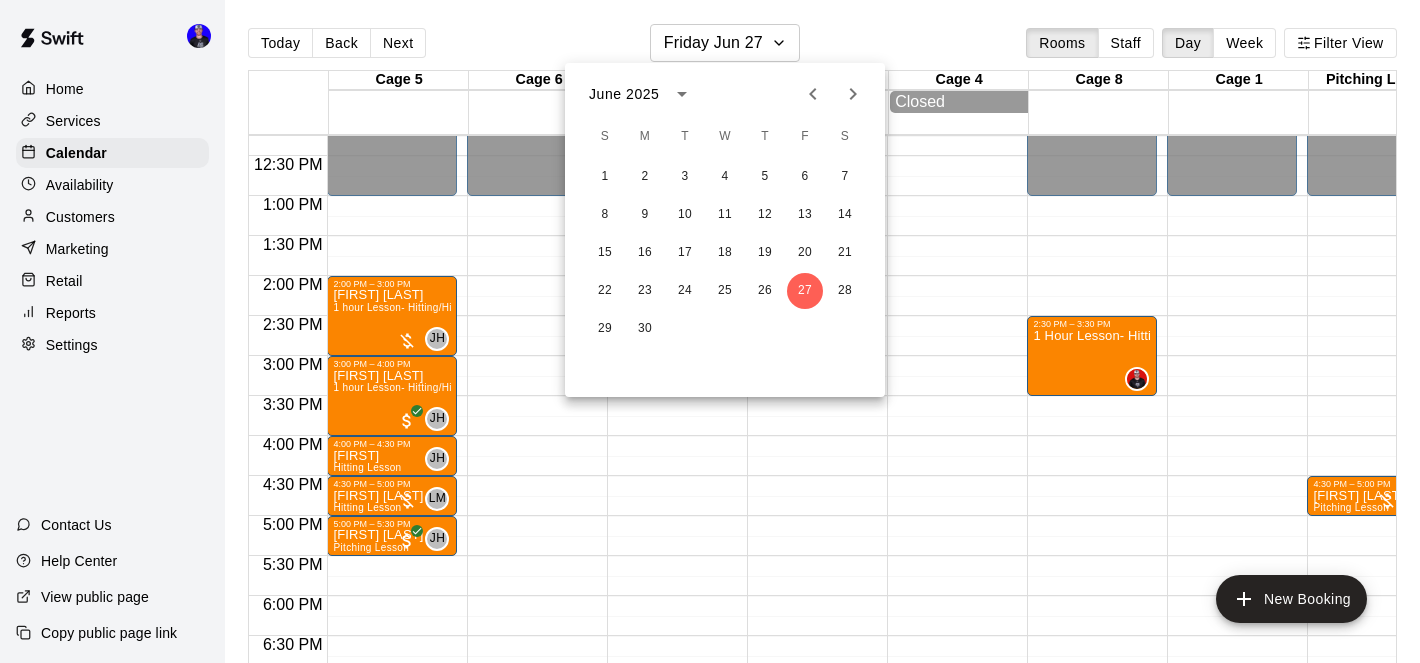 click 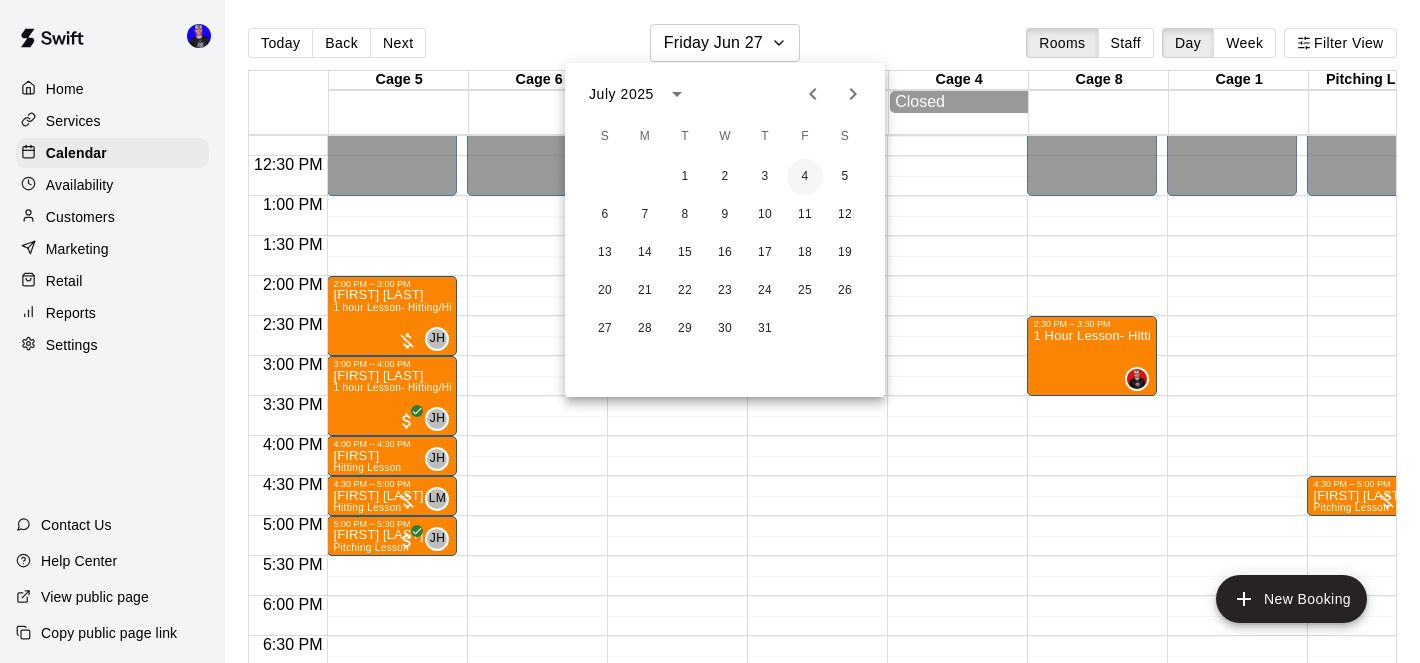 click on "4" at bounding box center (805, 177) 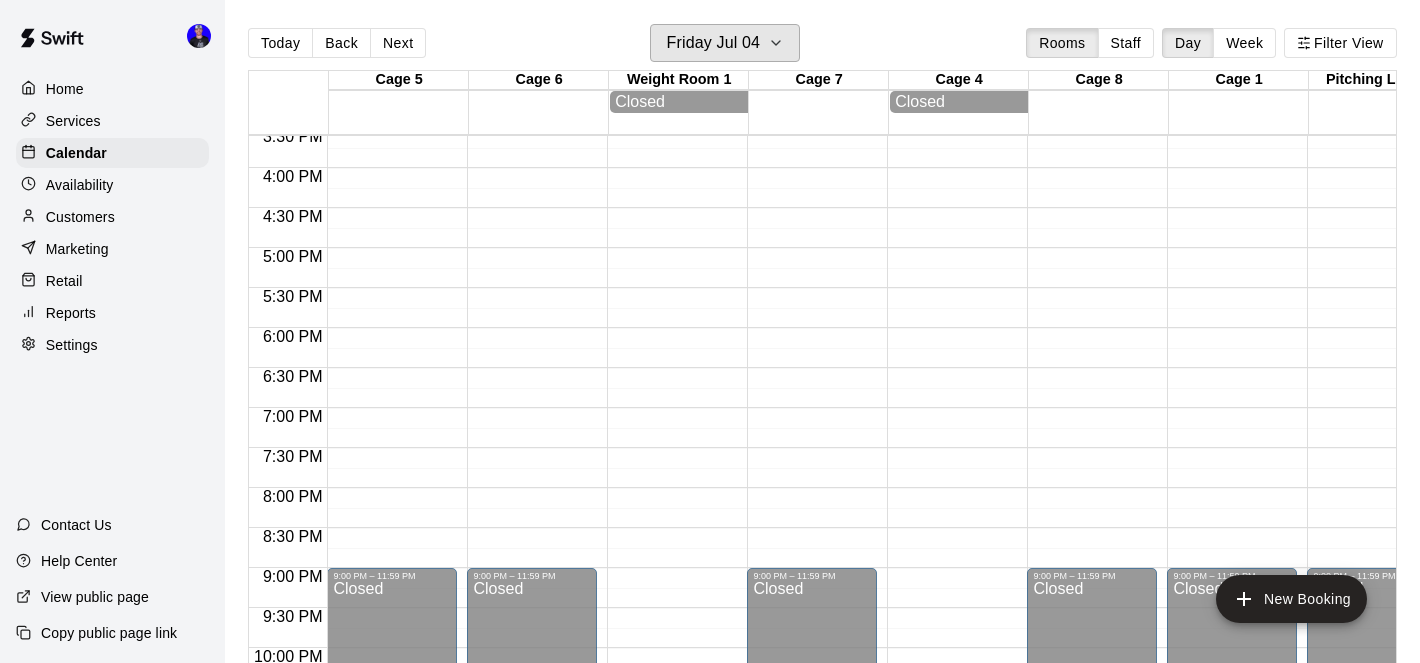scroll, scrollTop: 962, scrollLeft: 0, axis: vertical 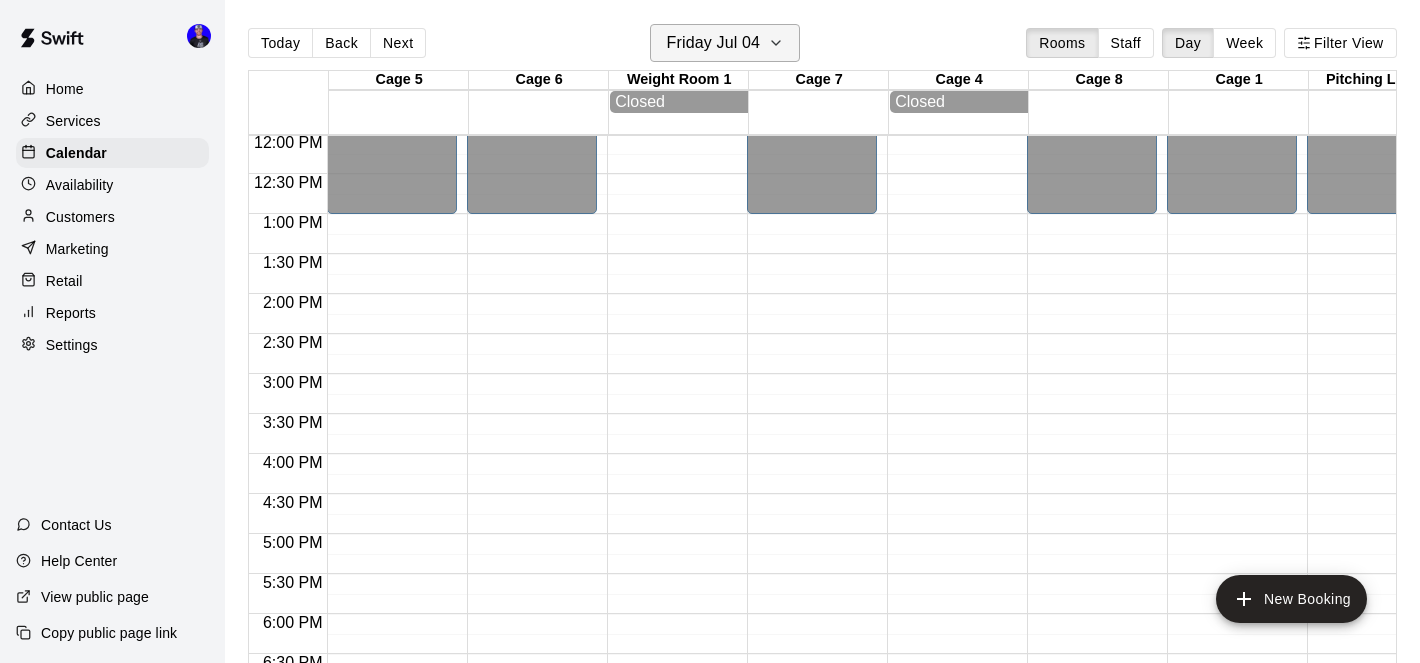 click on "Friday Jul 04" at bounding box center (725, 43) 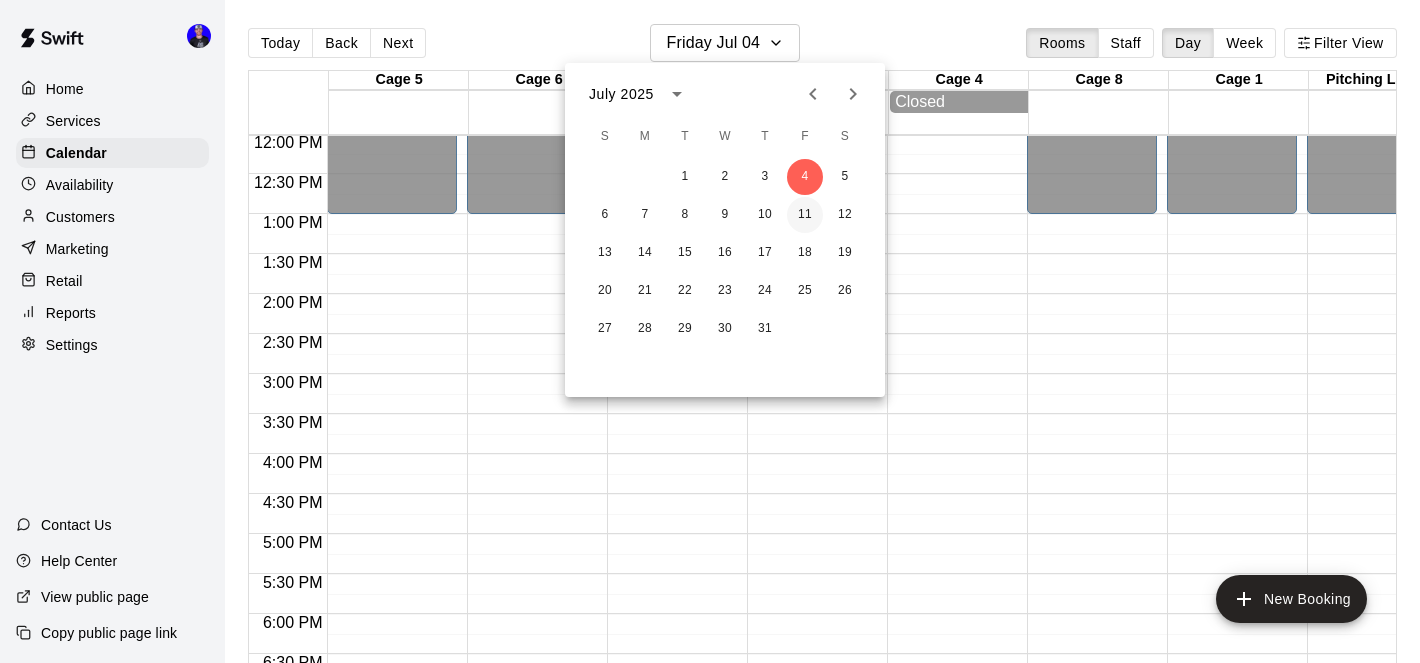 click on "11" at bounding box center (805, 215) 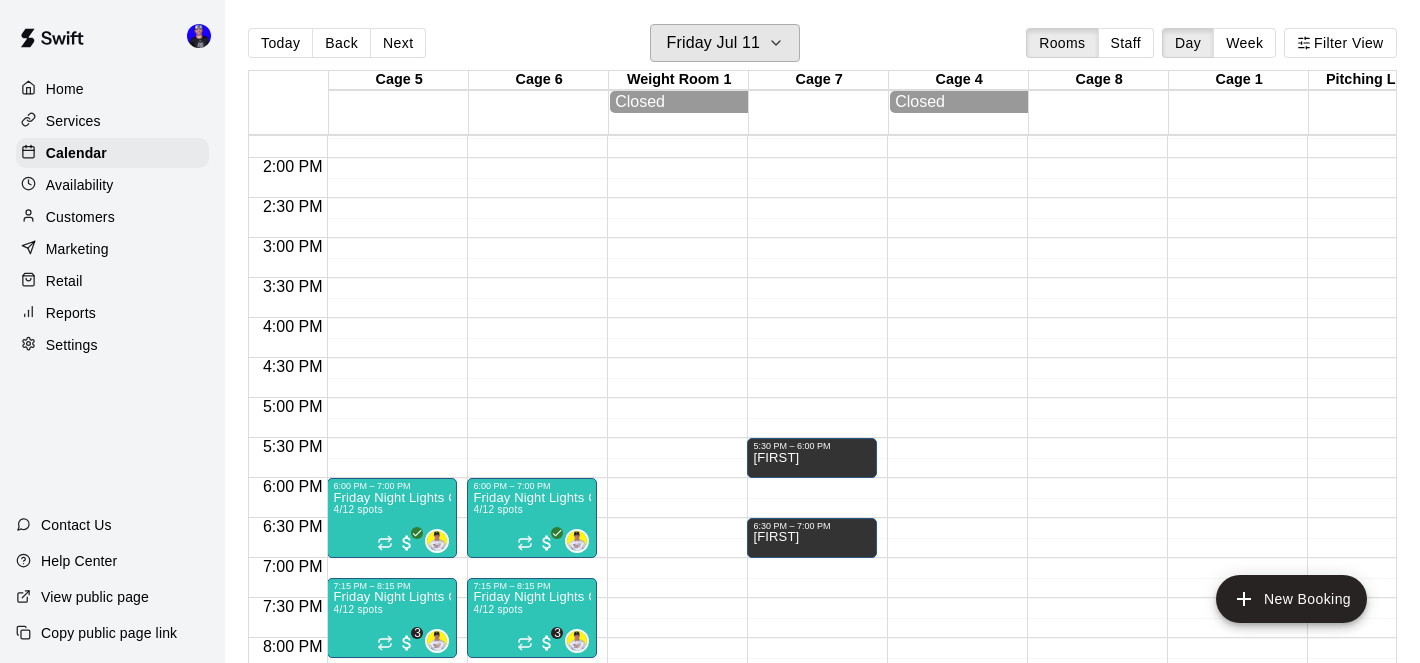 scroll, scrollTop: 1146, scrollLeft: 0, axis: vertical 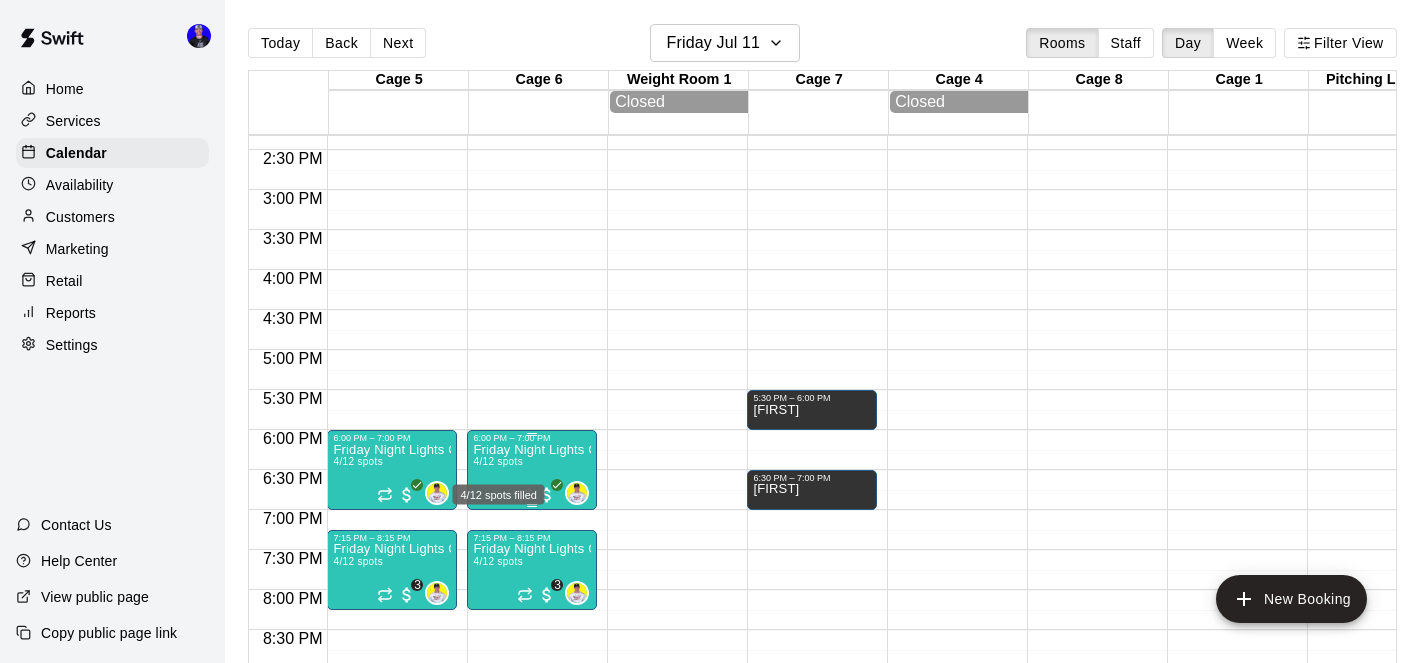 click on "4/12 spots" at bounding box center (497, 461) 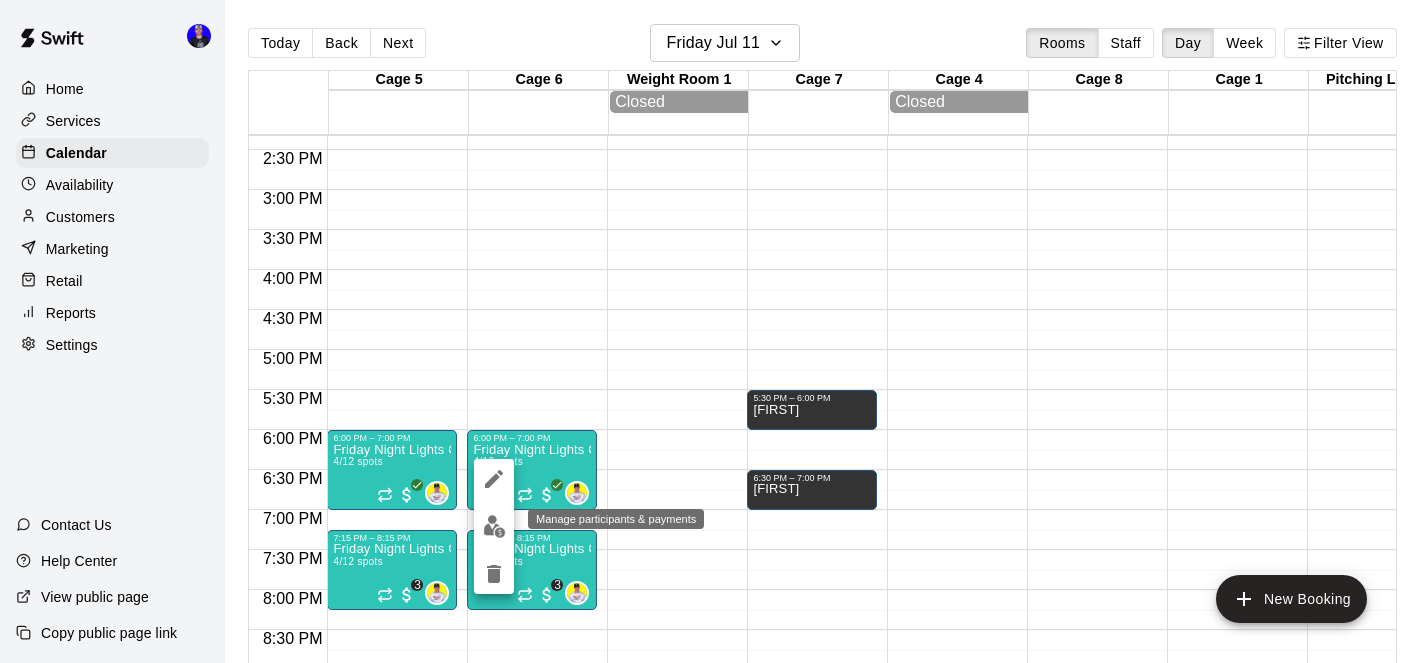 click at bounding box center (494, 526) 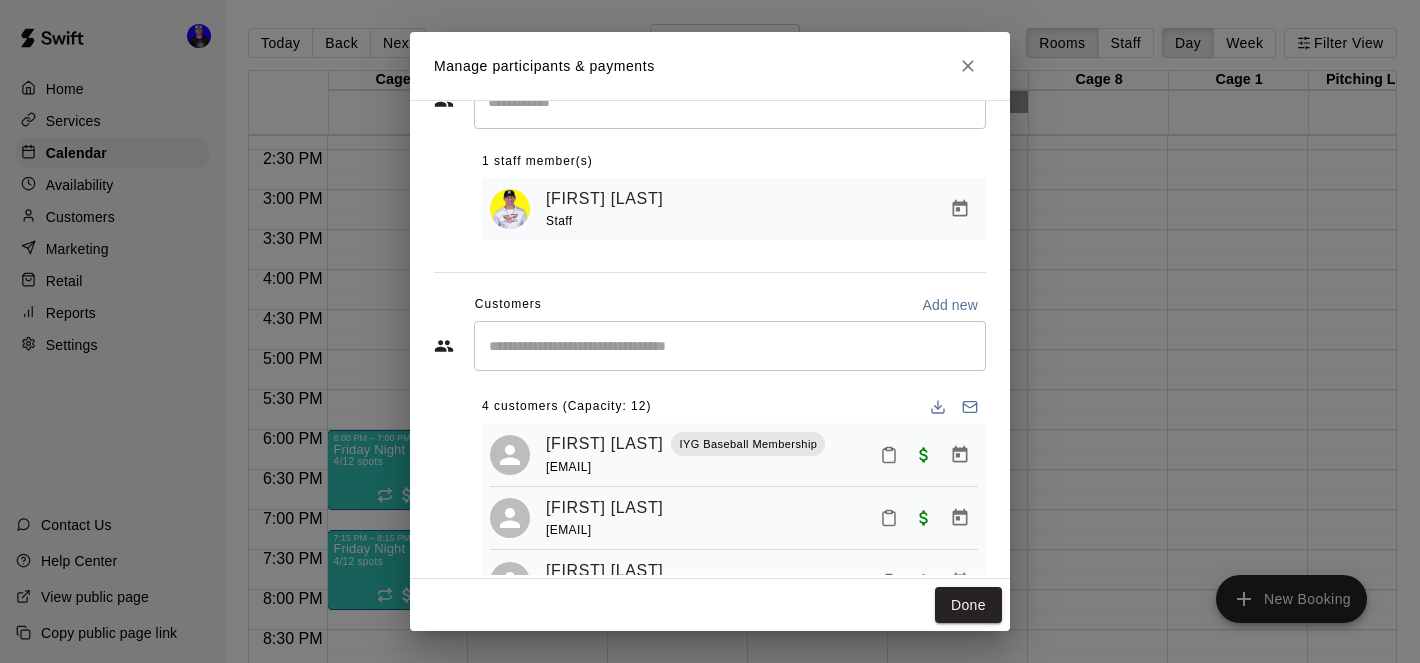 scroll, scrollTop: 104, scrollLeft: 0, axis: vertical 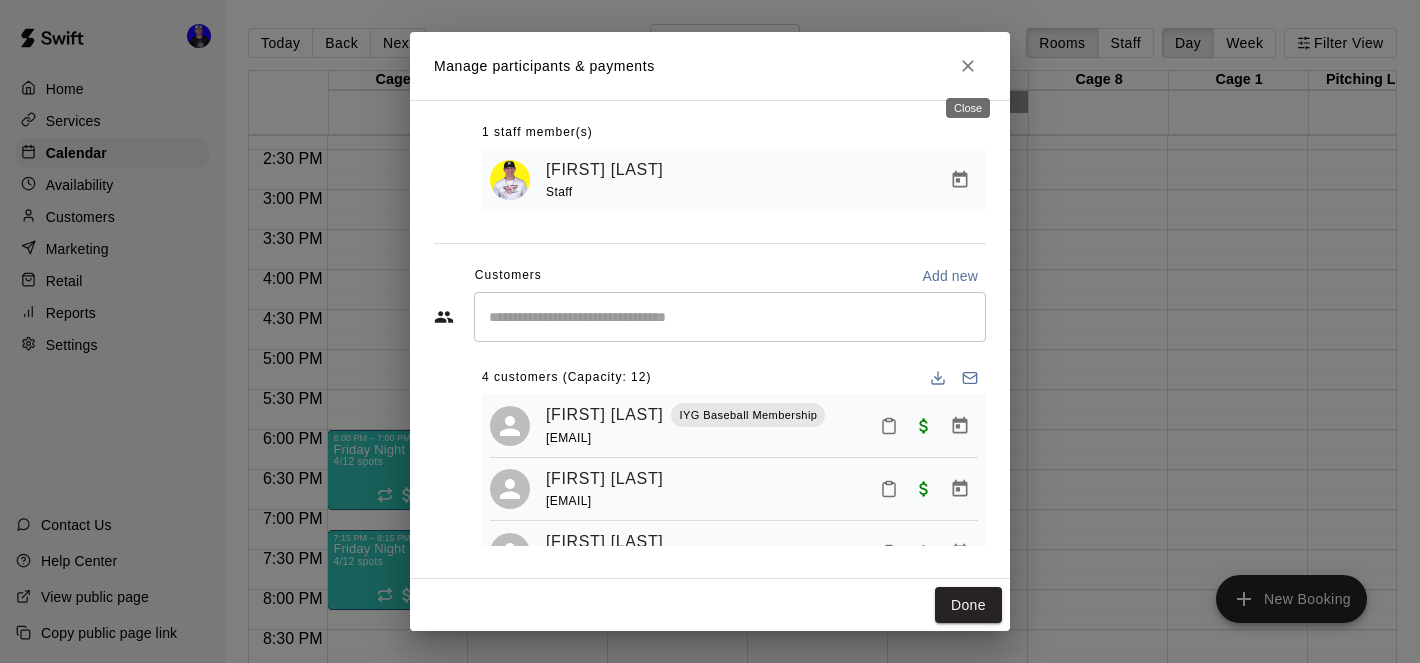 click 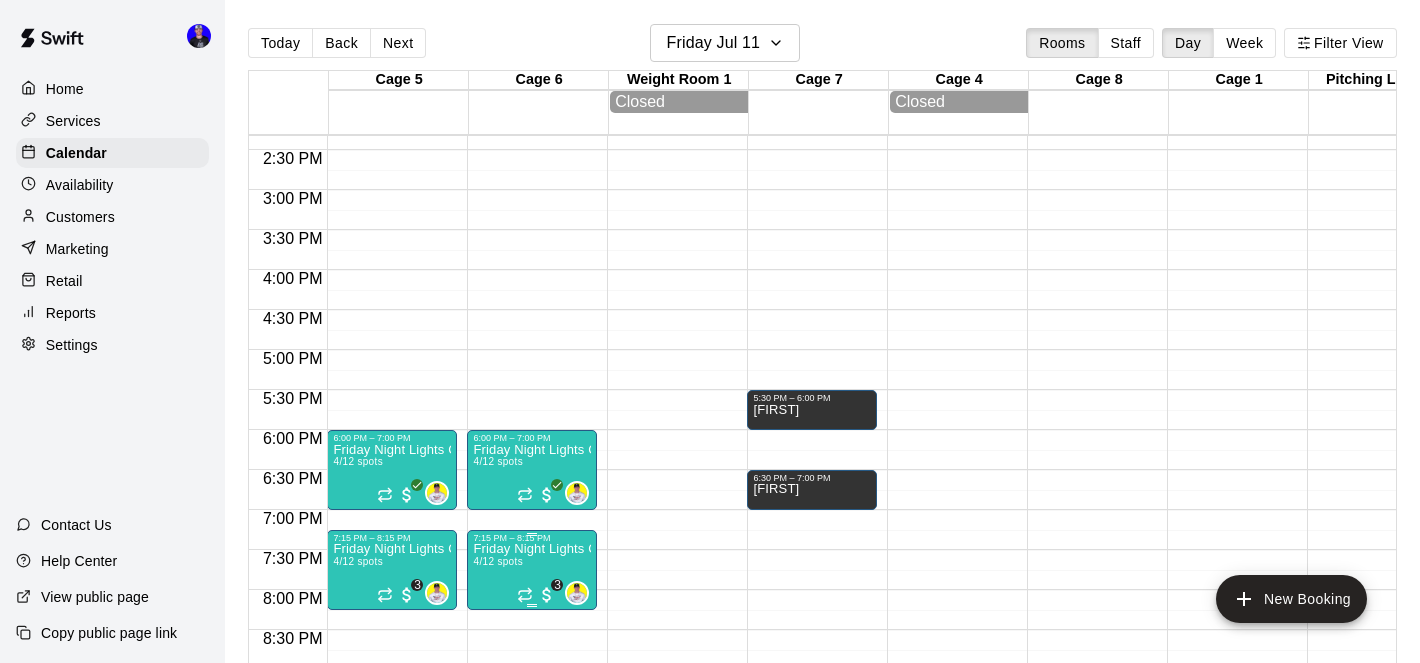 click on "Friday Night Lights Catching Clinic (13U+)" at bounding box center [532, 549] 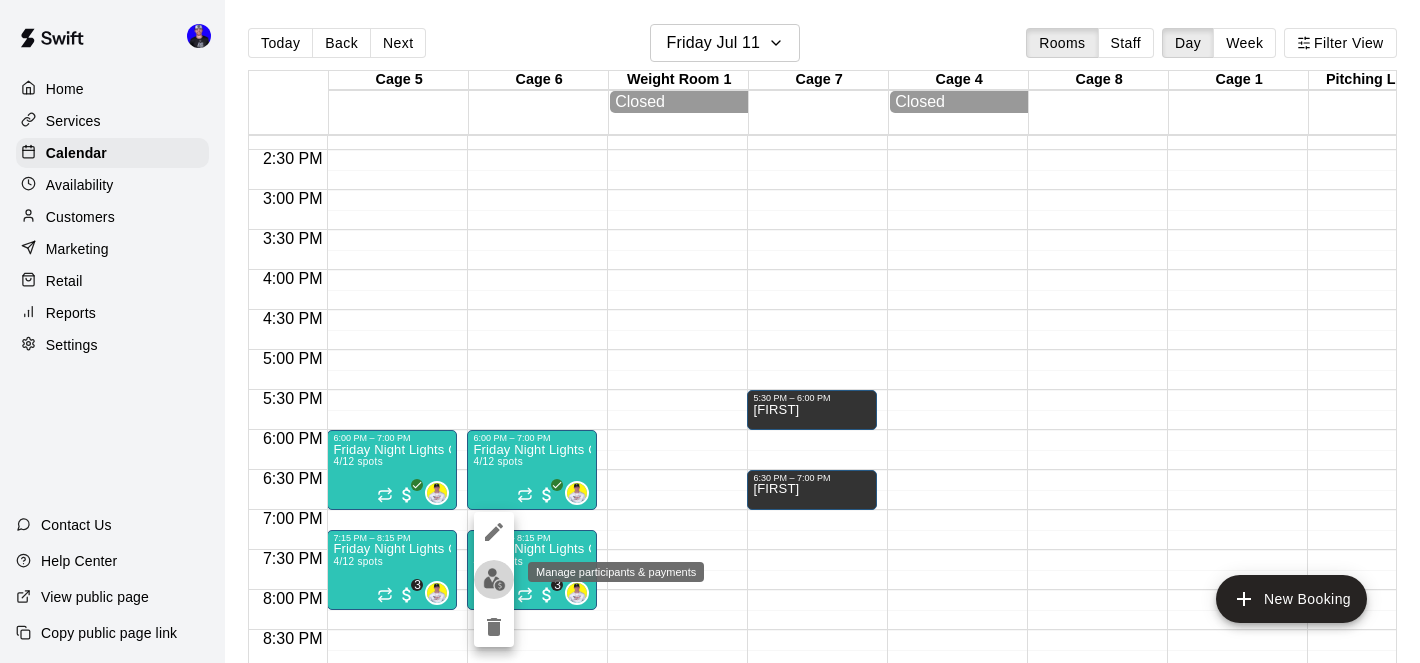 click at bounding box center [494, 579] 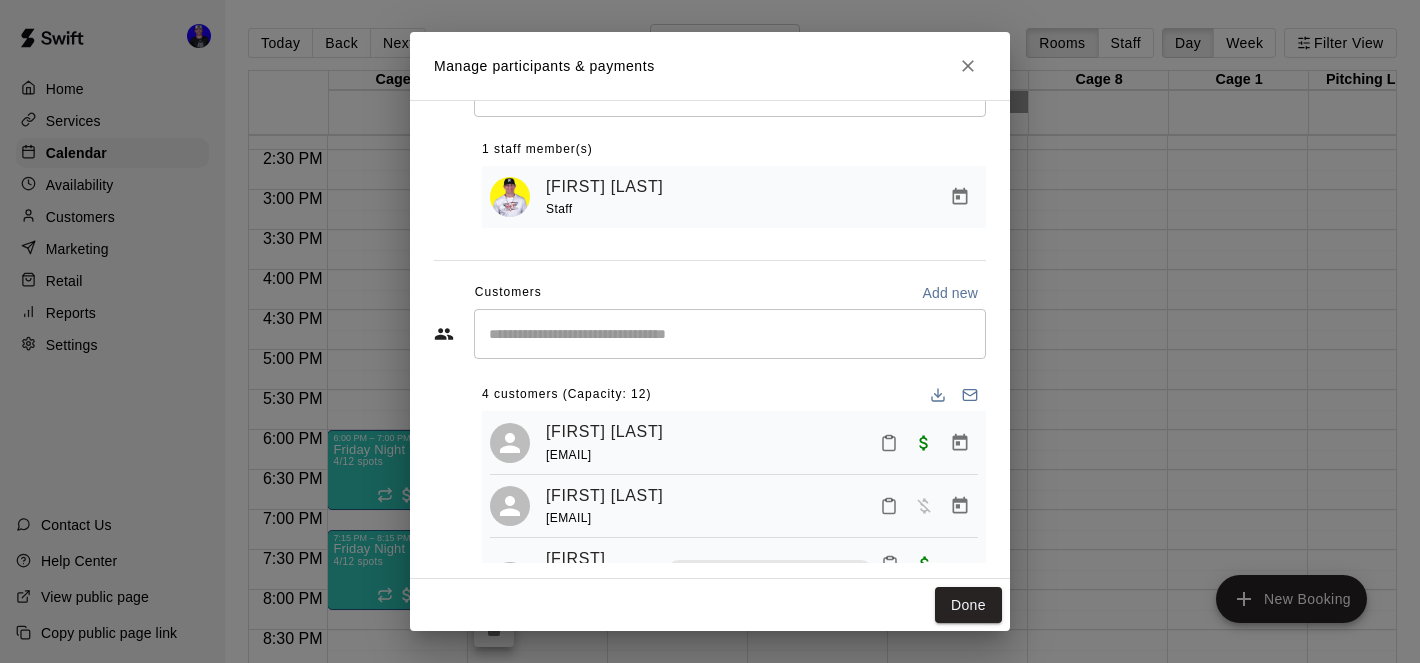scroll, scrollTop: 104, scrollLeft: 0, axis: vertical 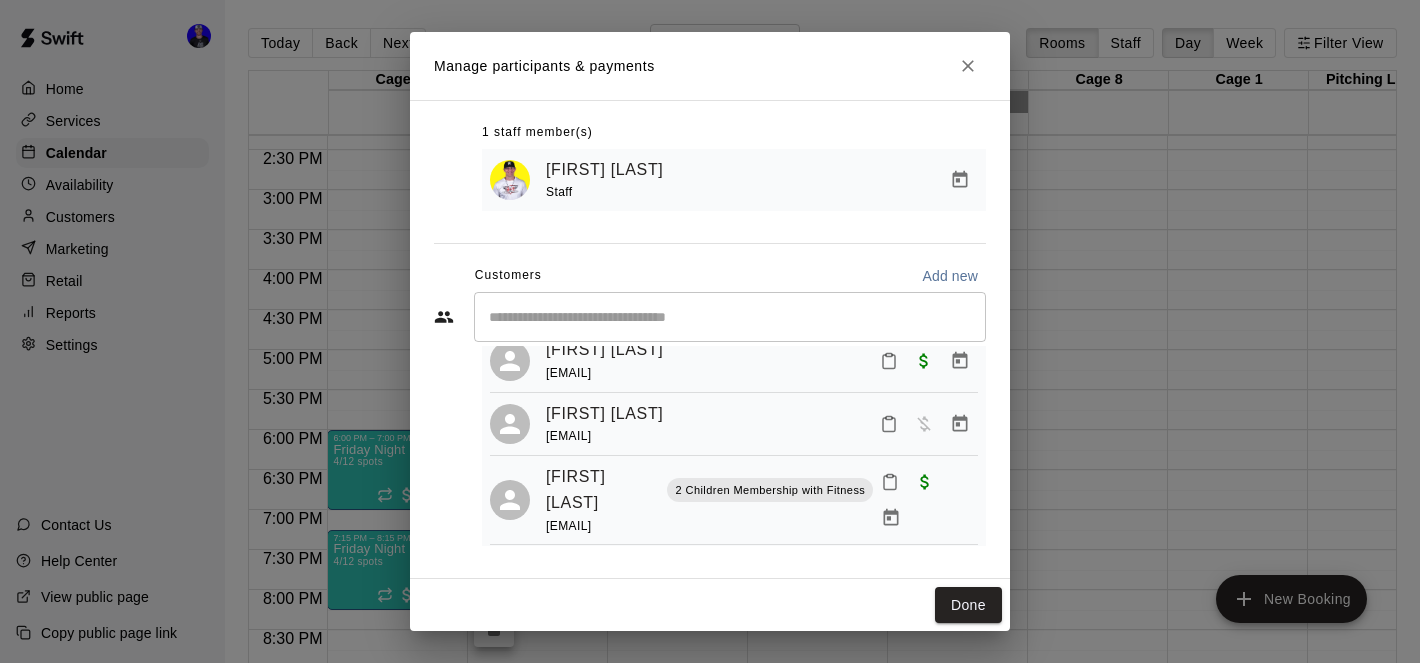 click at bounding box center (968, 66) 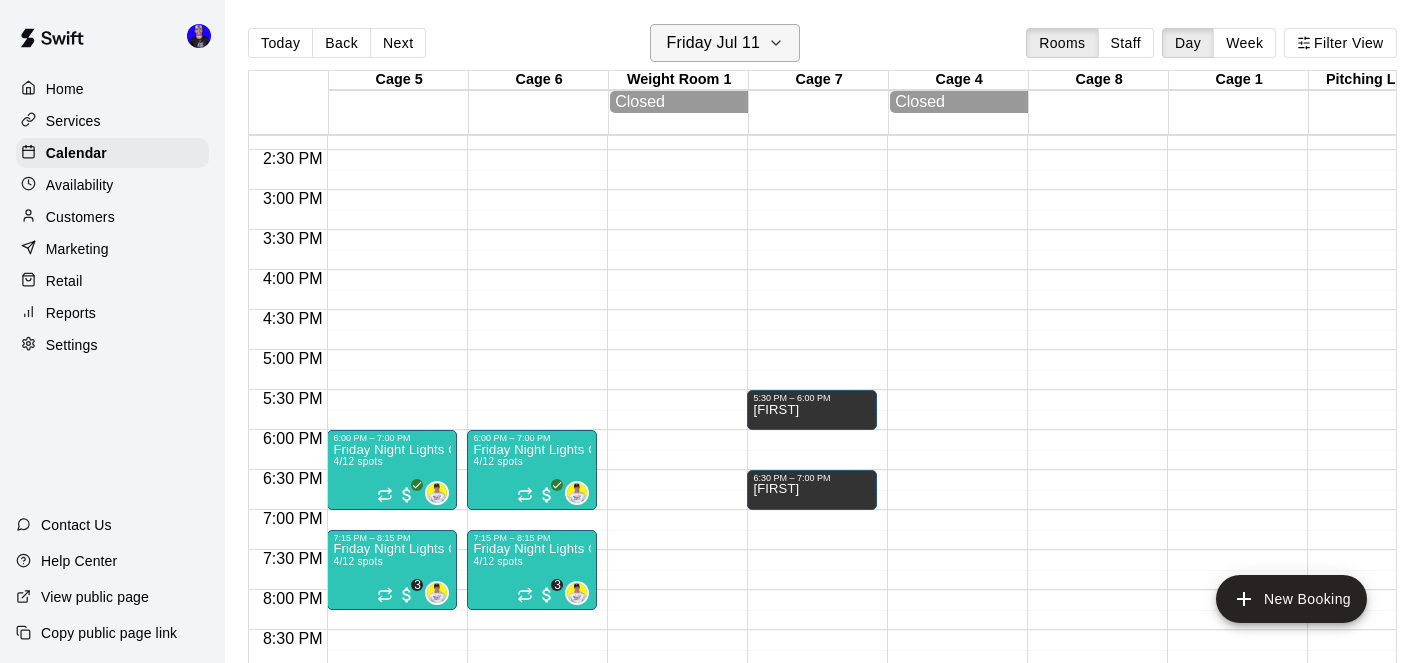 click on "Friday Jul 11" at bounding box center (714, 43) 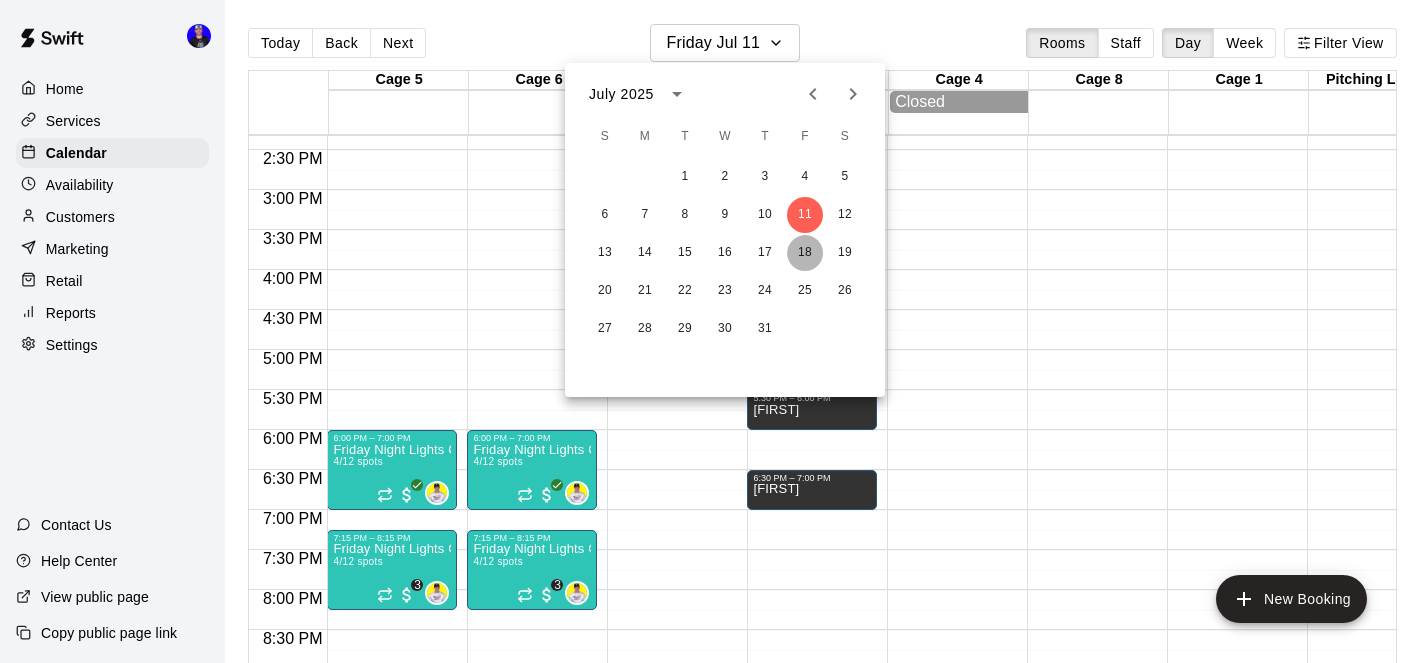 click on "18" at bounding box center (805, 253) 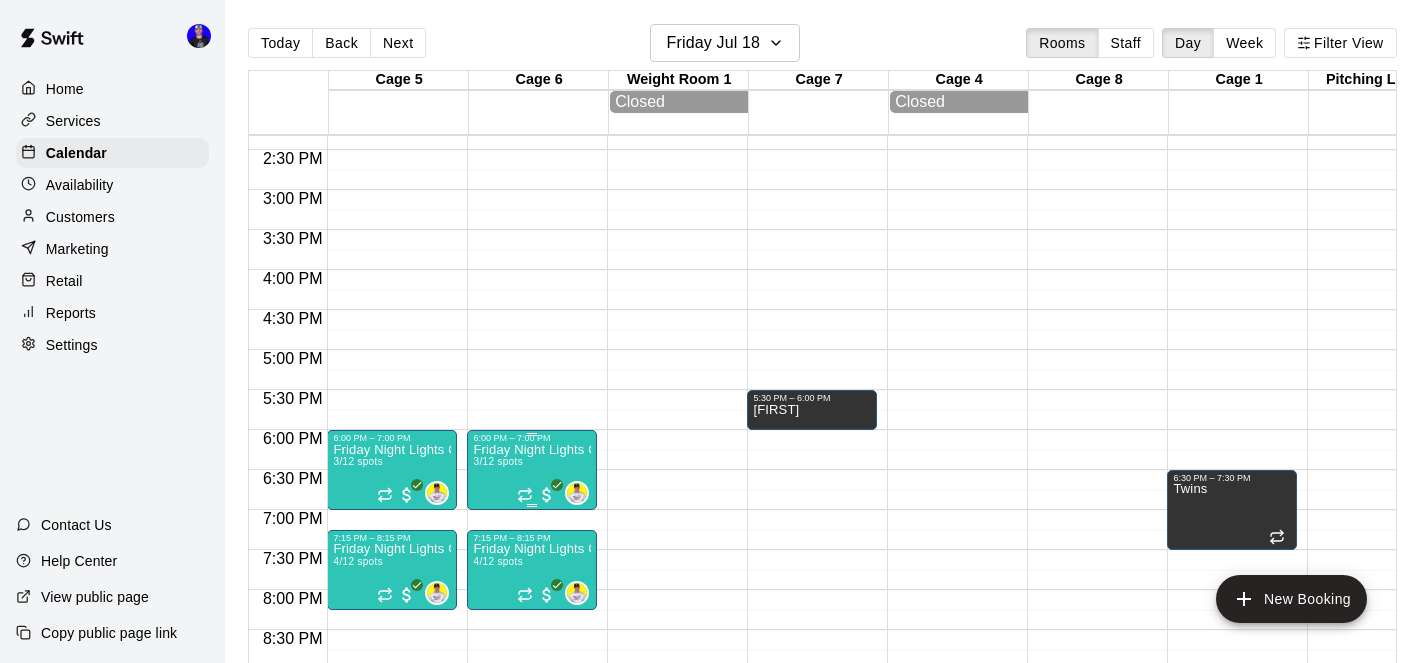 click on "6:00 PM – 7:00 PM" at bounding box center [532, 438] 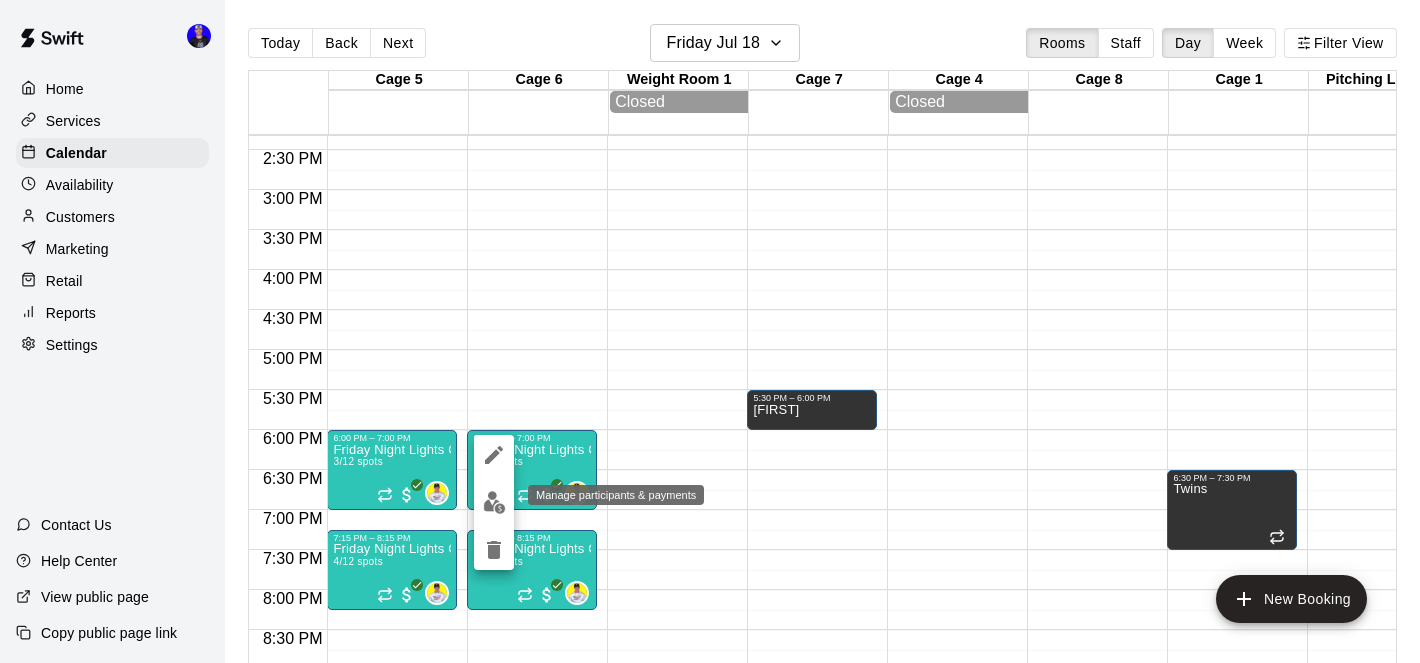 click at bounding box center [494, 502] 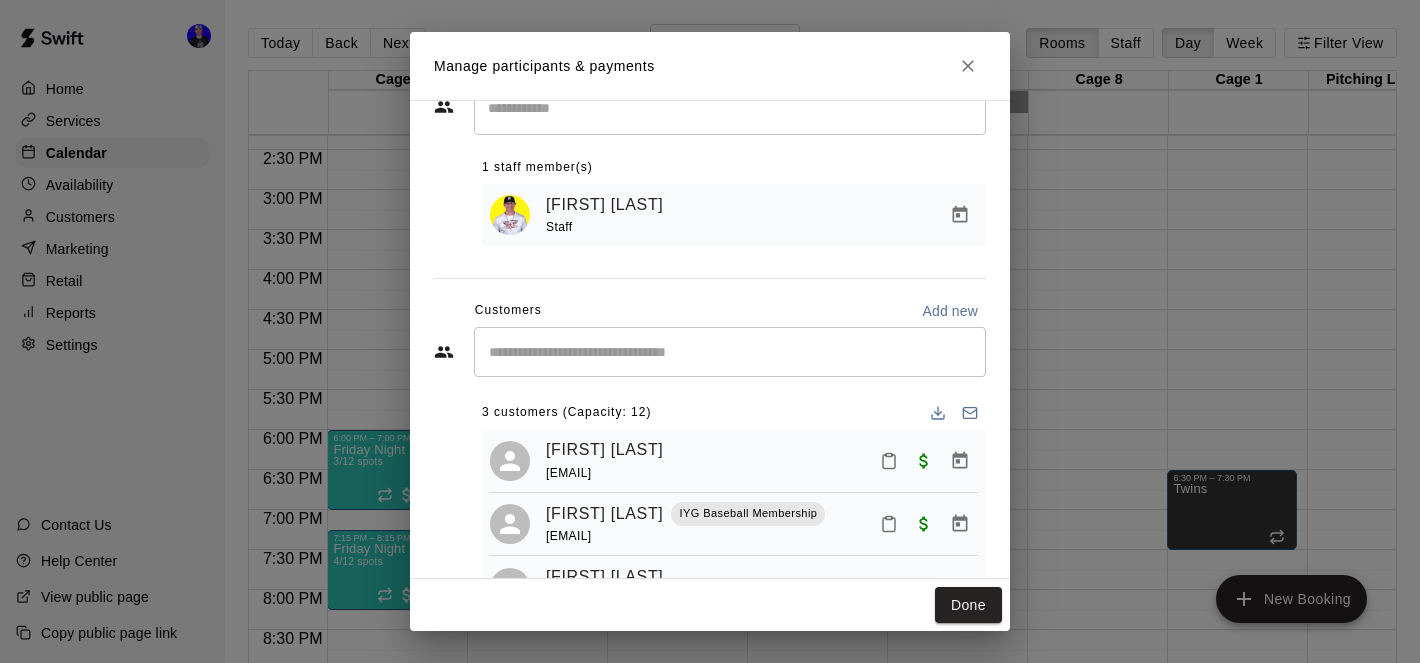 scroll, scrollTop: 104, scrollLeft: 0, axis: vertical 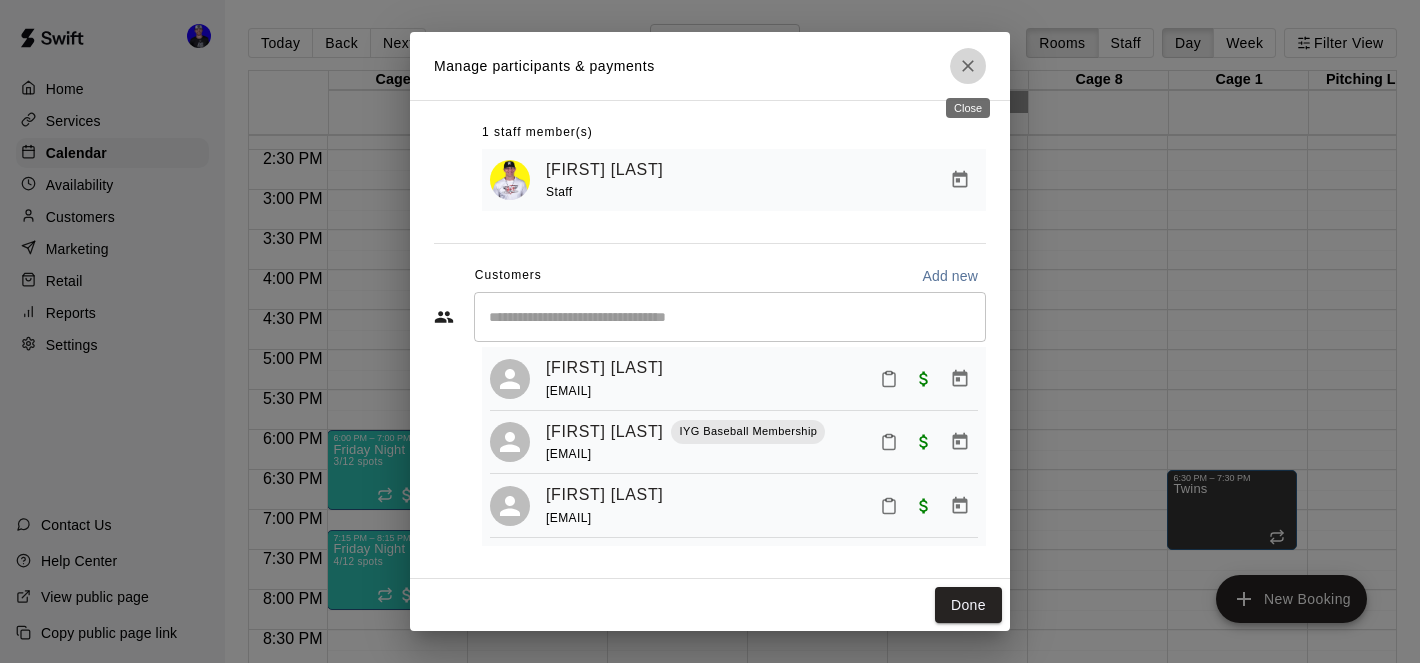 click 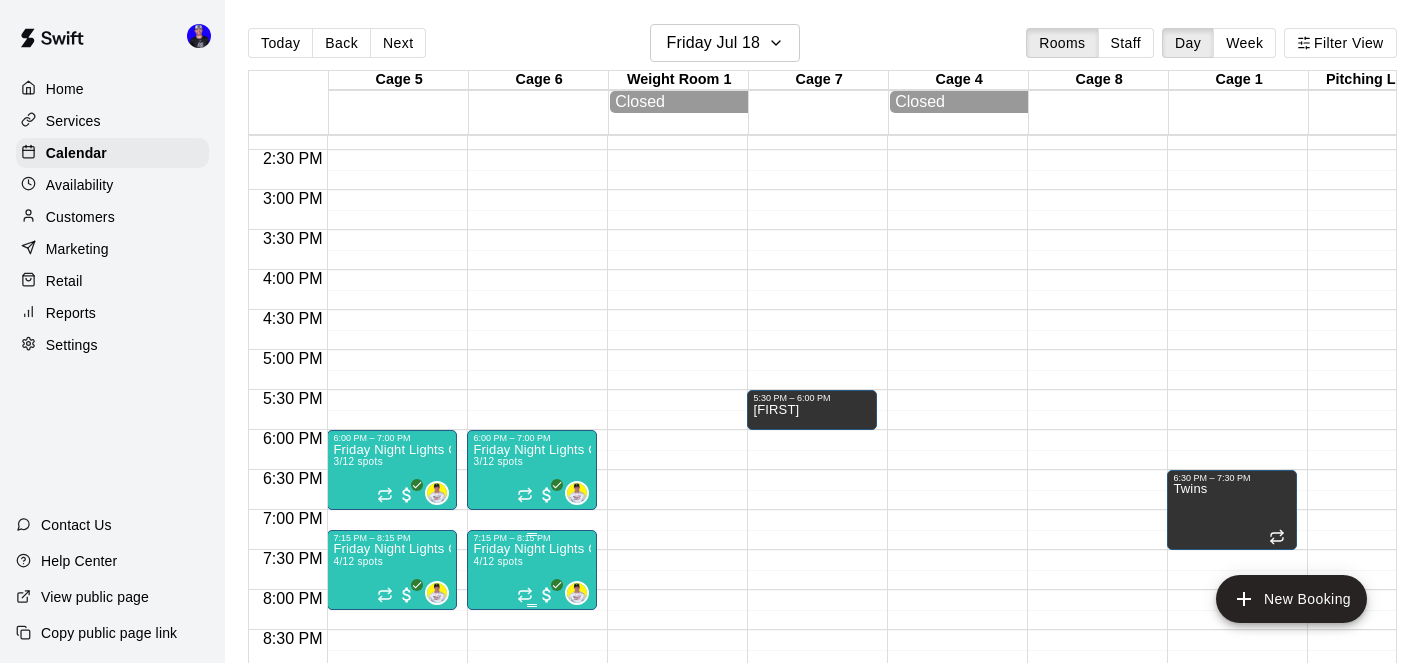 click on "Friday Night Lights Catching Clinic (13U+)" at bounding box center [532, 549] 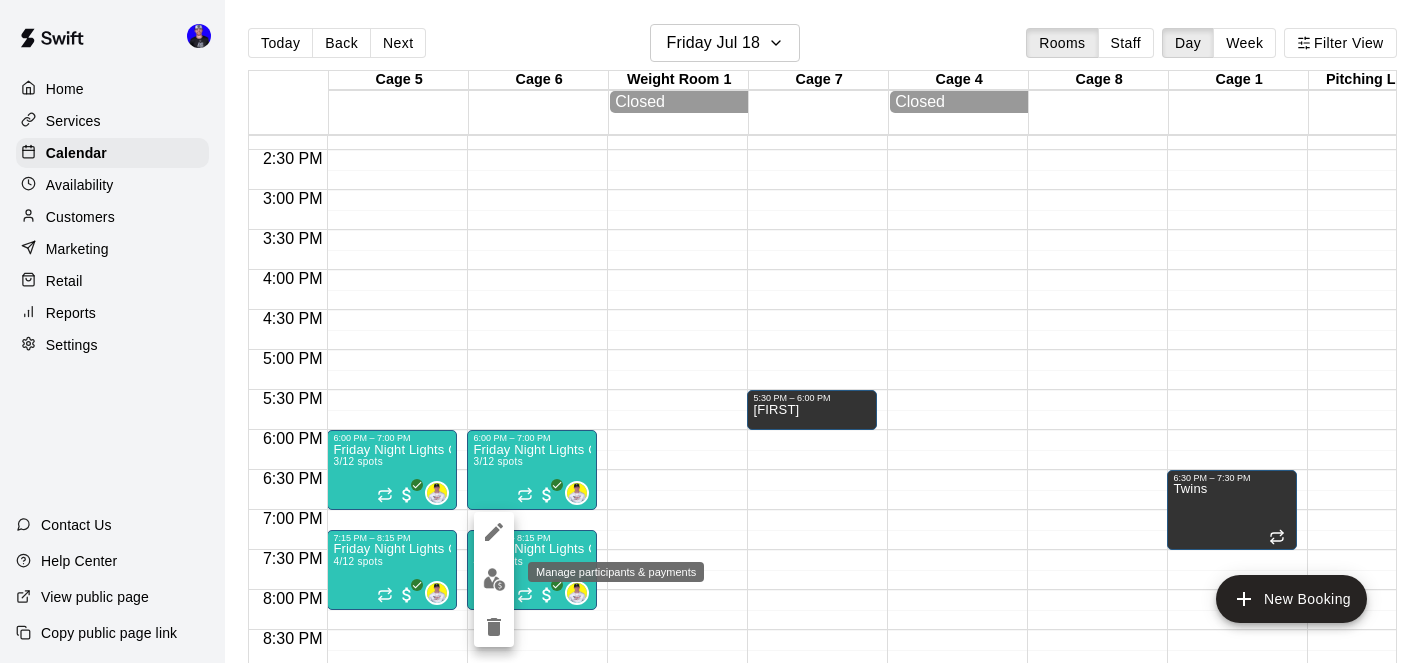 click at bounding box center [494, 579] 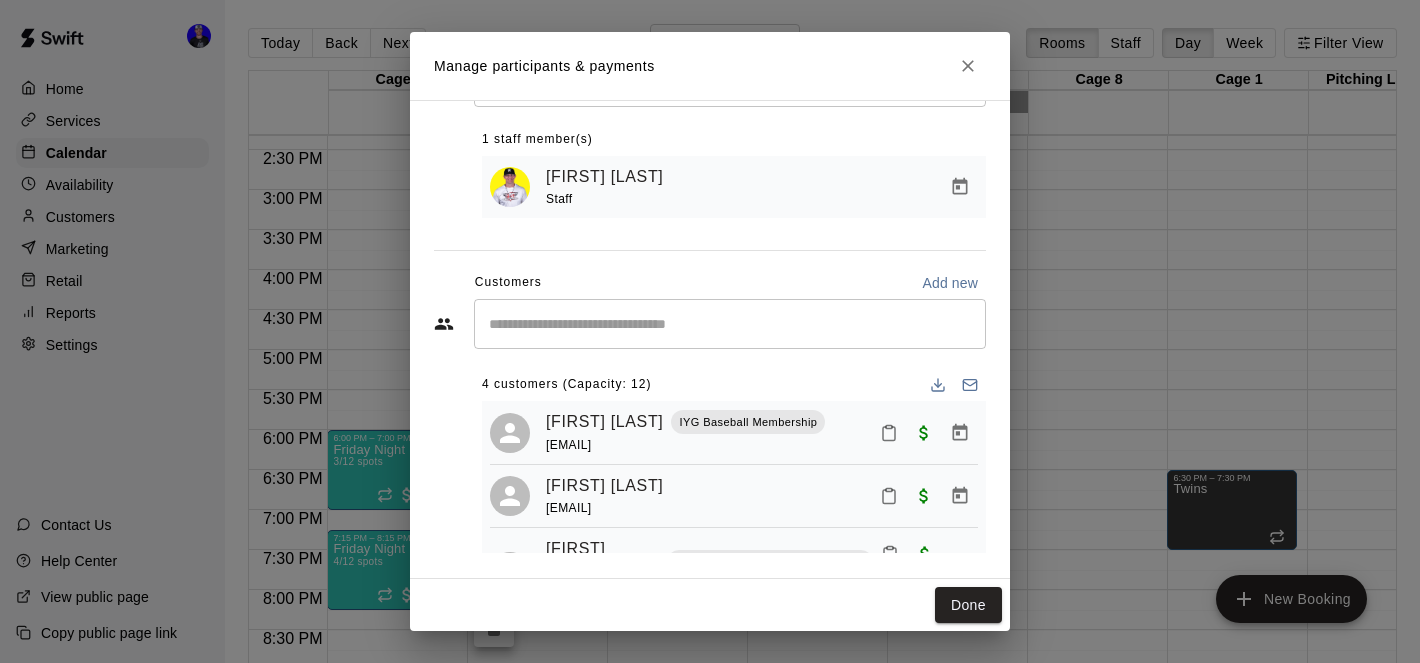 scroll, scrollTop: 104, scrollLeft: 0, axis: vertical 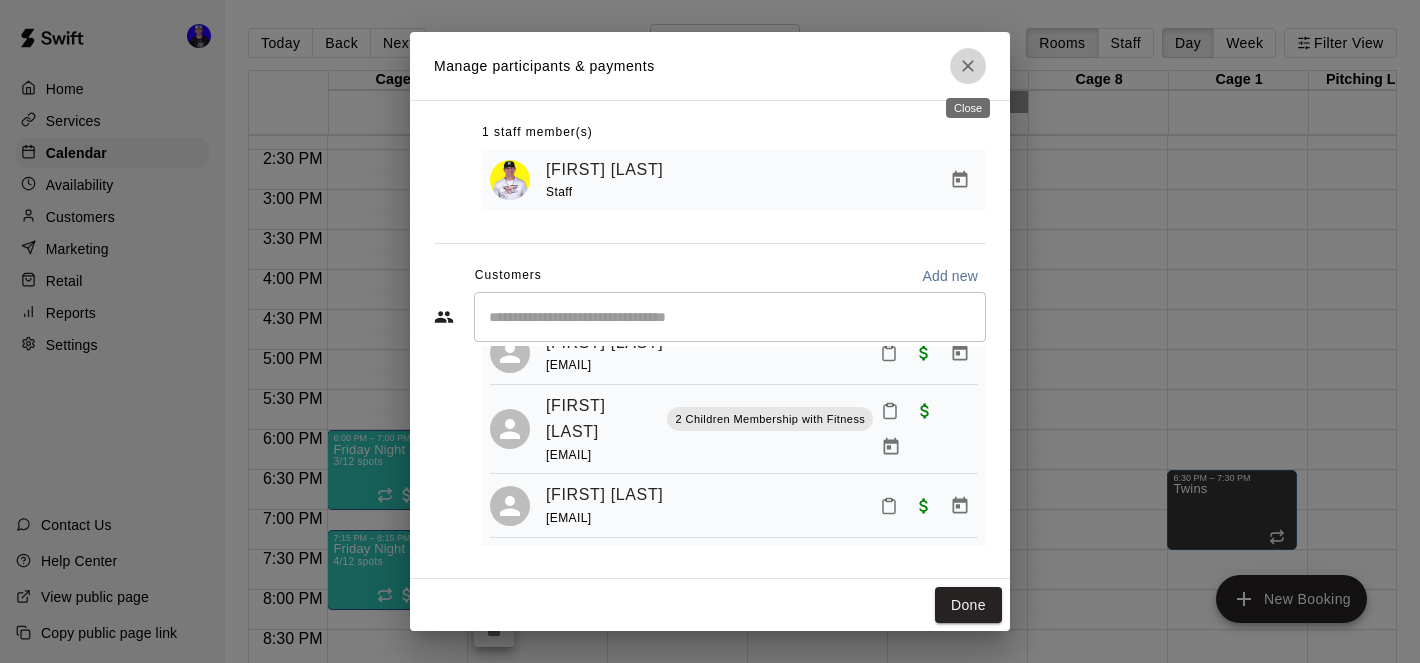 click 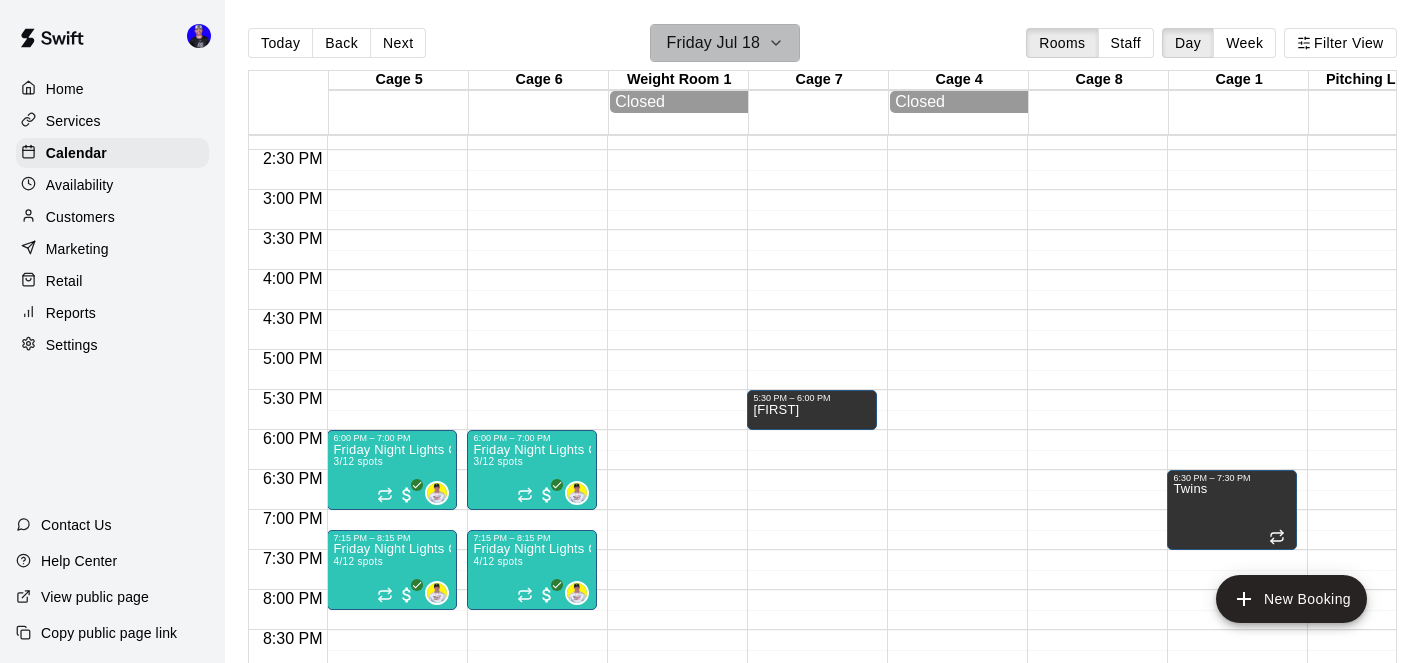 click on "Friday Jul 18" at bounding box center (725, 43) 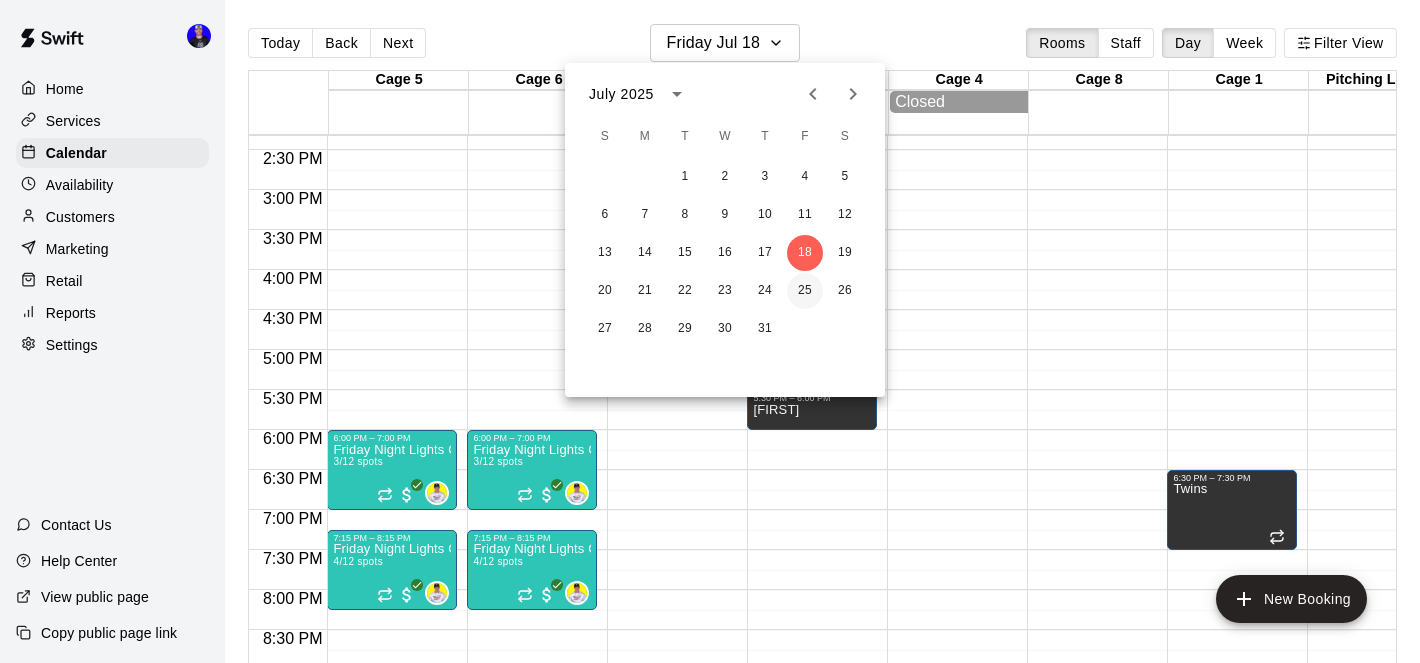 click on "25" at bounding box center (805, 291) 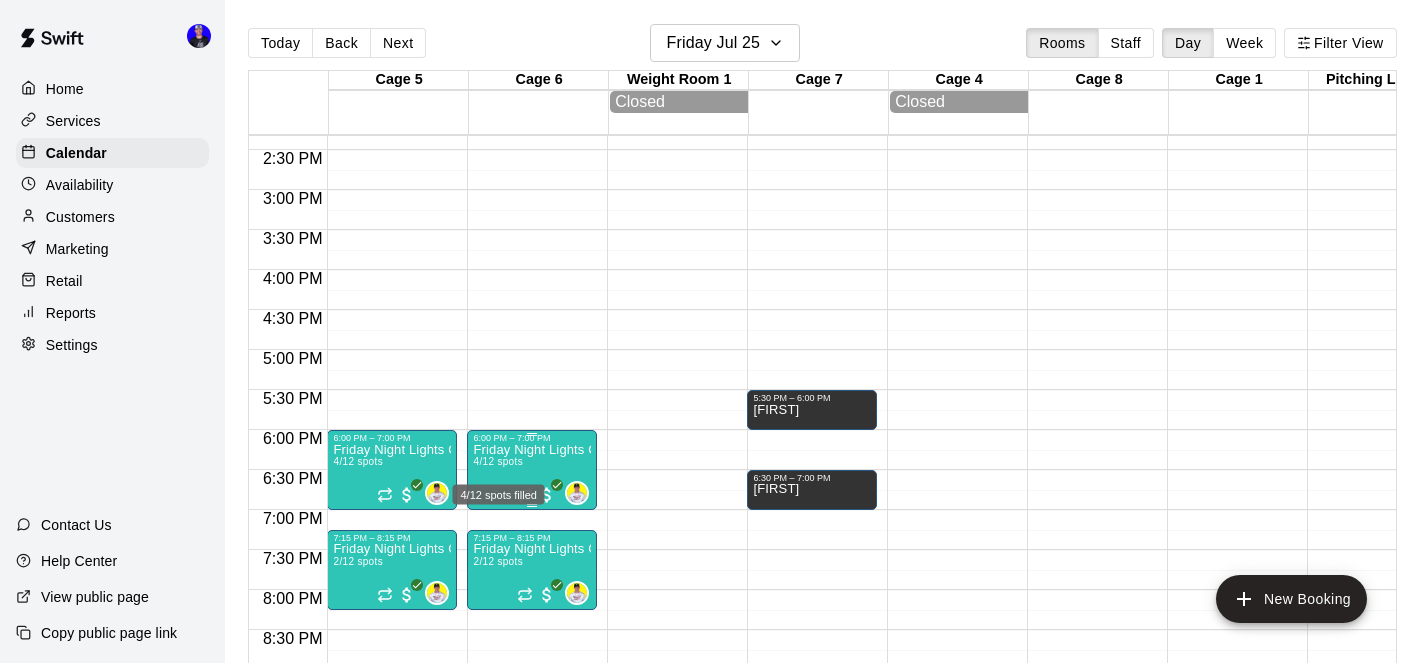 click on "4/12 spots" at bounding box center (497, 461) 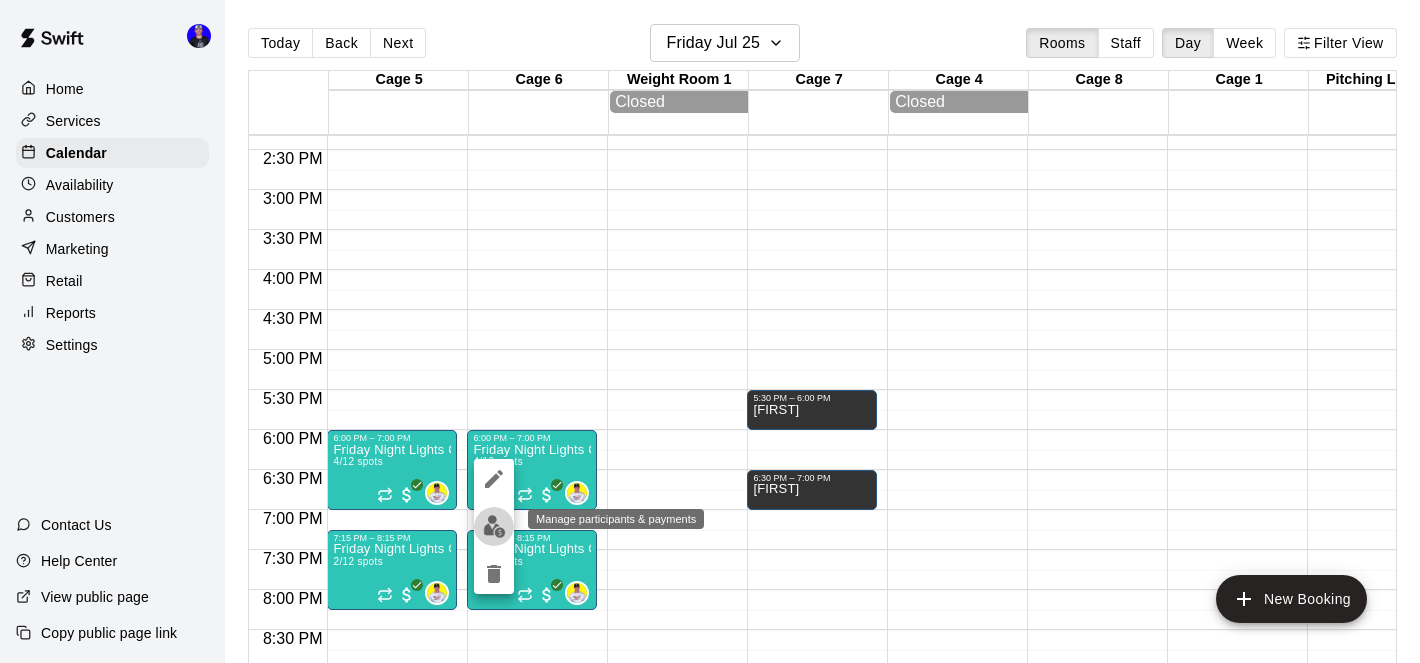 click at bounding box center [494, 526] 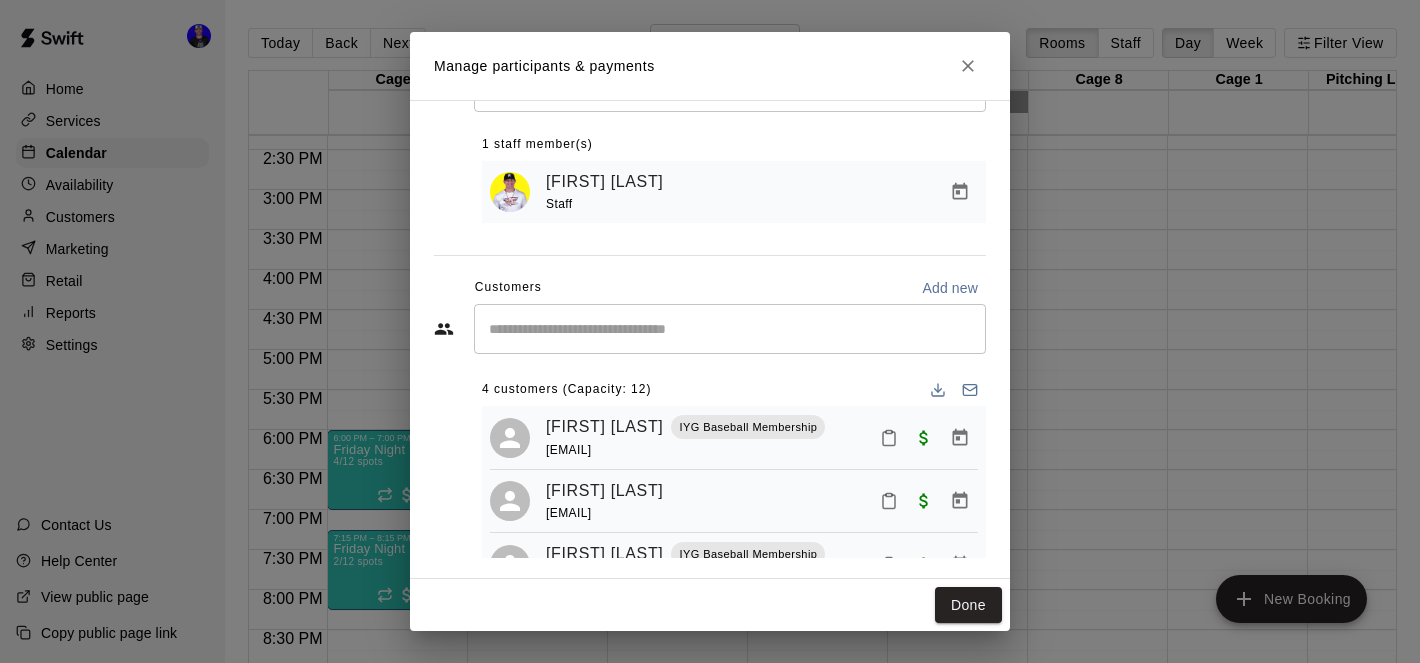 scroll, scrollTop: 104, scrollLeft: 0, axis: vertical 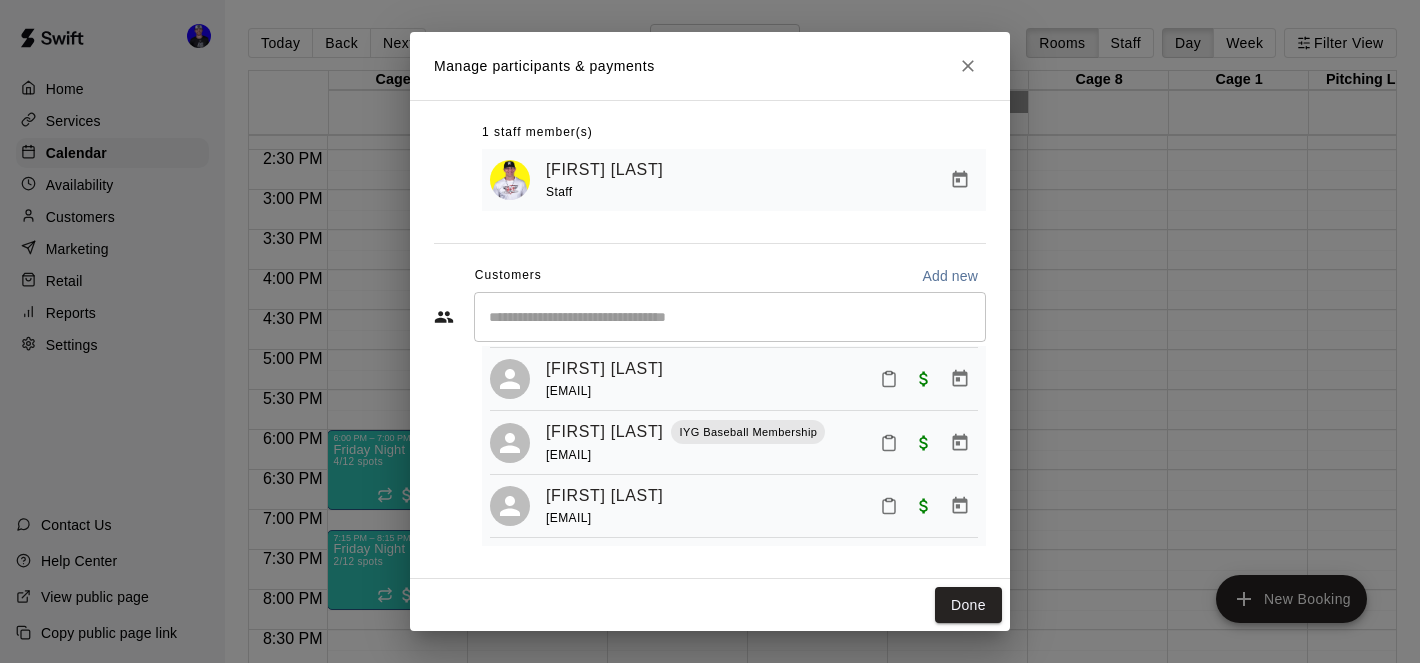 click 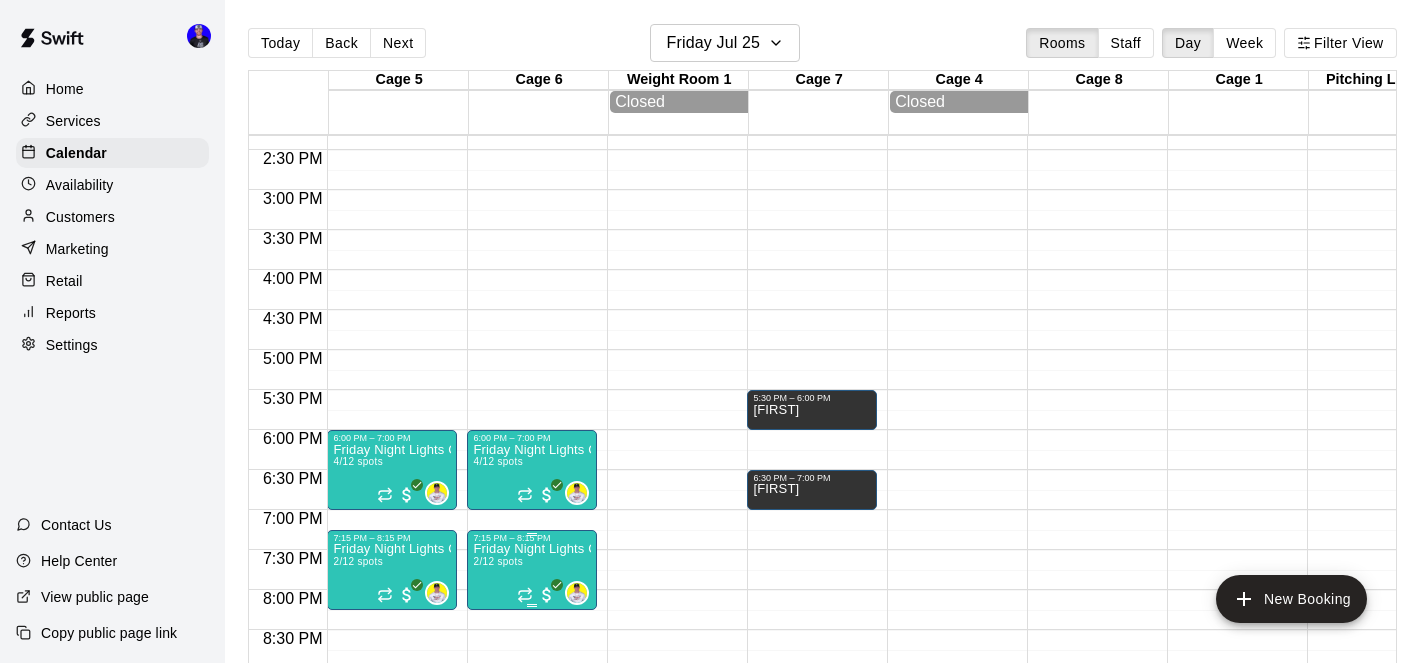 click on "Friday Night Lights Catching Clinic (13U+)" at bounding box center [532, 549] 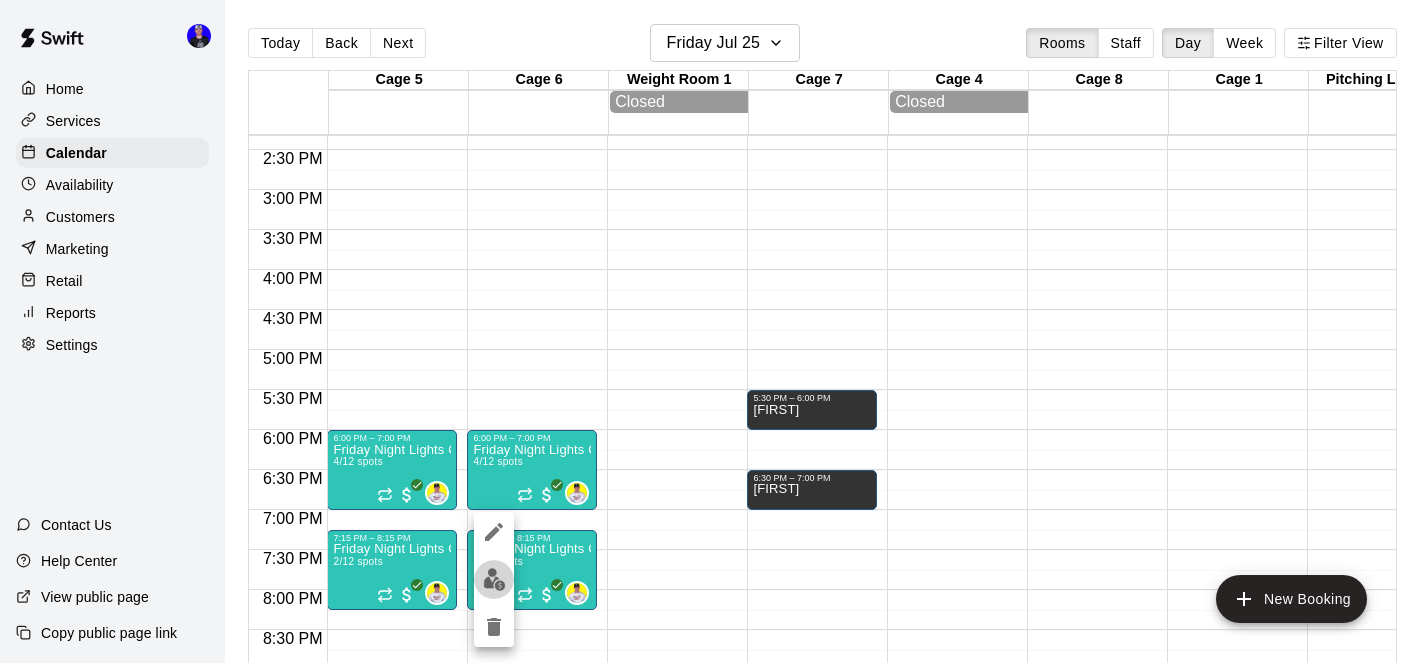 click at bounding box center [494, 579] 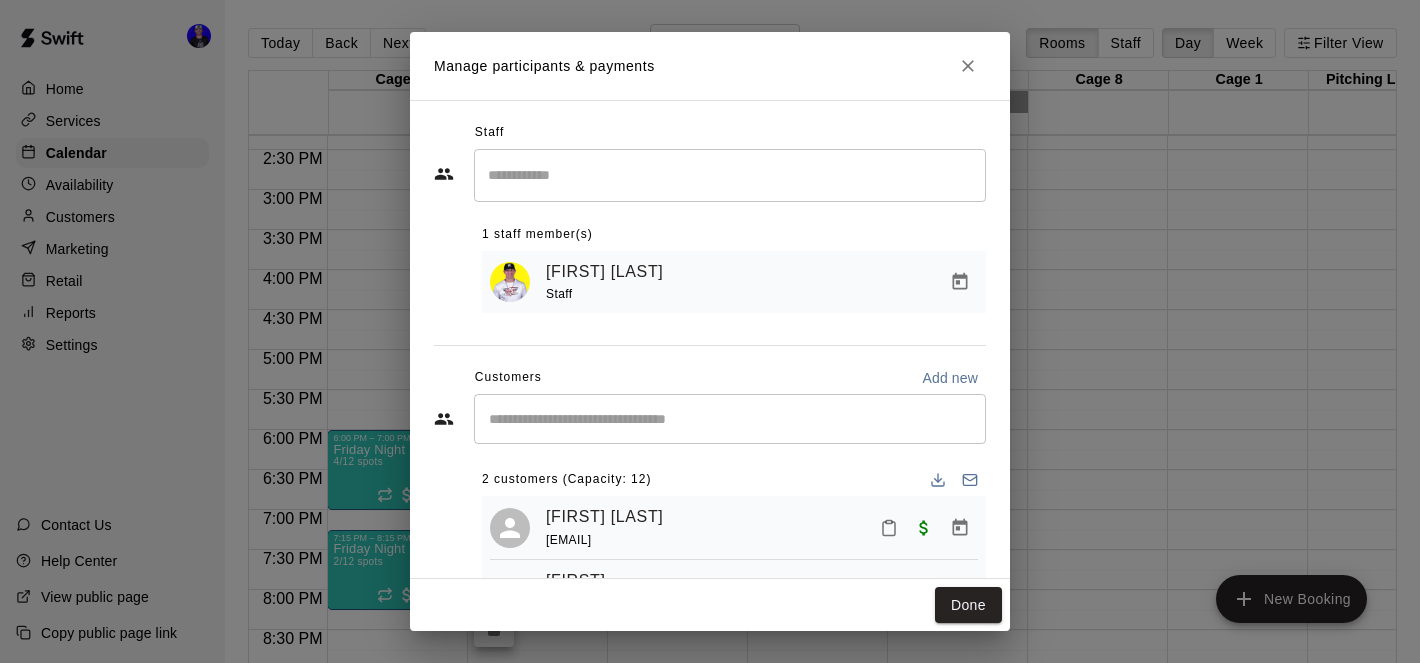 scroll, scrollTop: 104, scrollLeft: 0, axis: vertical 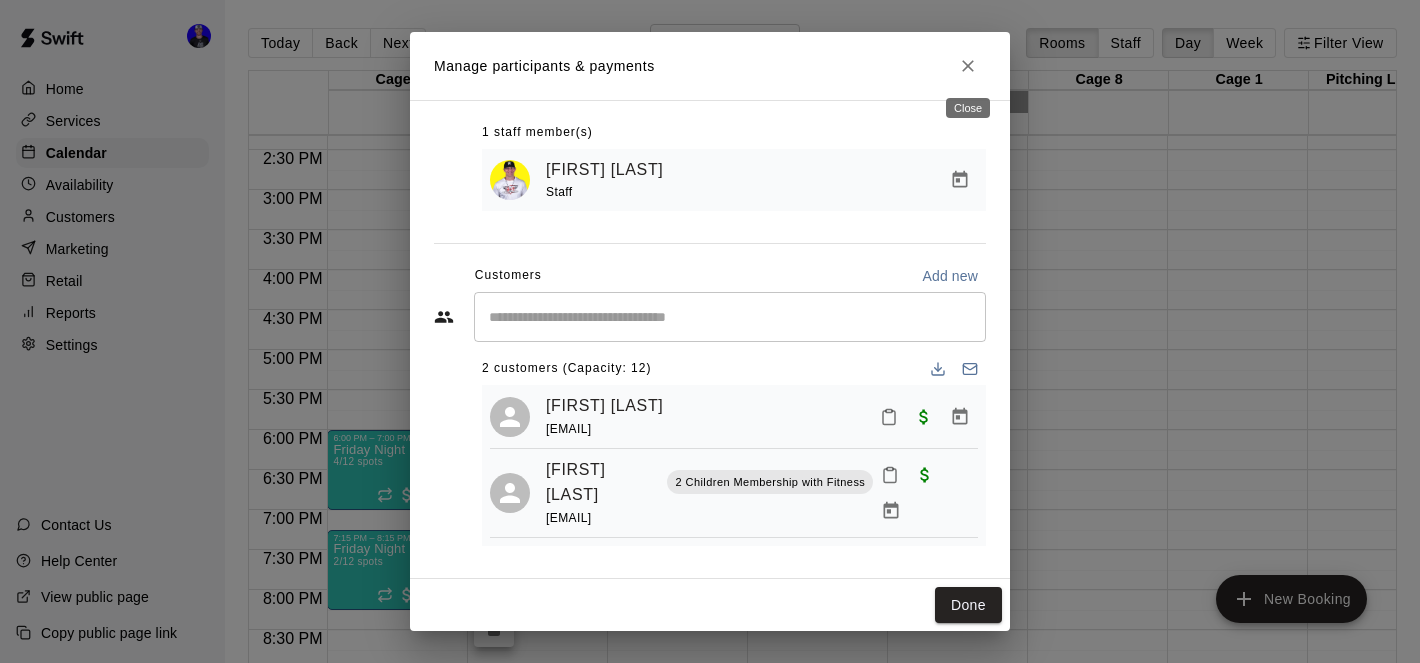 click 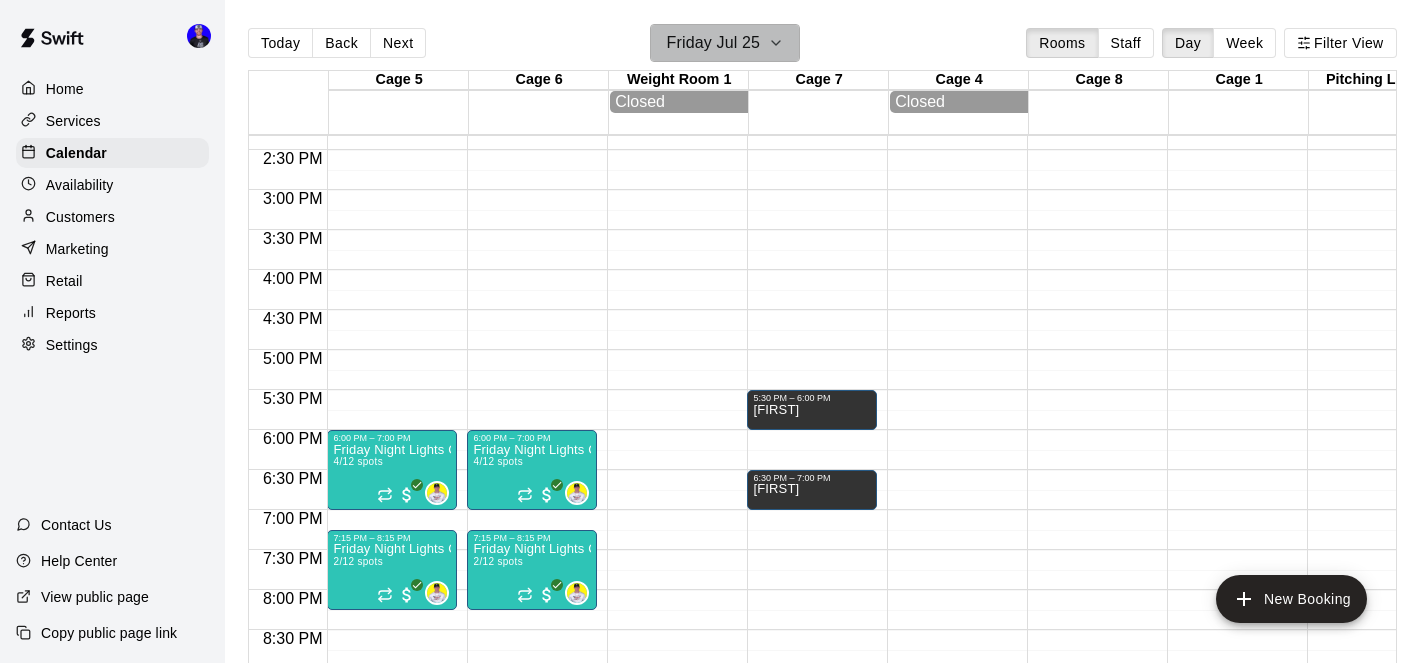 click 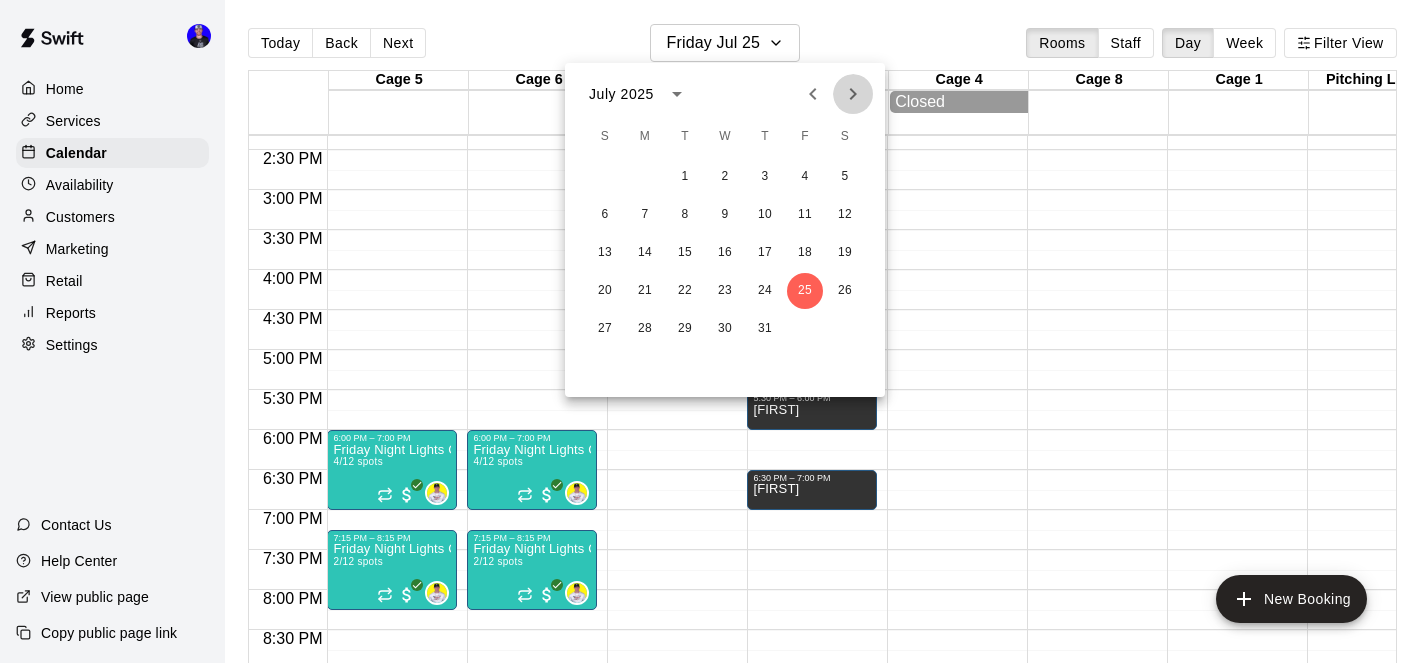 click 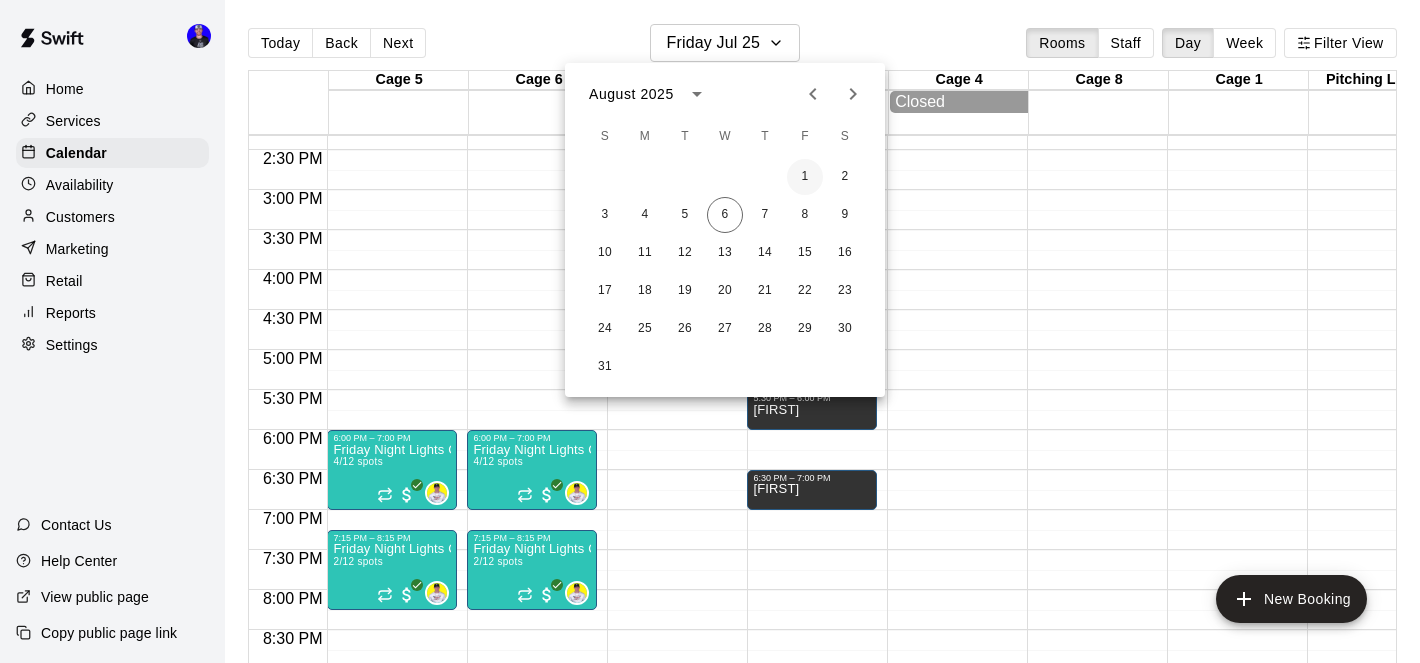 click on "1" at bounding box center [805, 177] 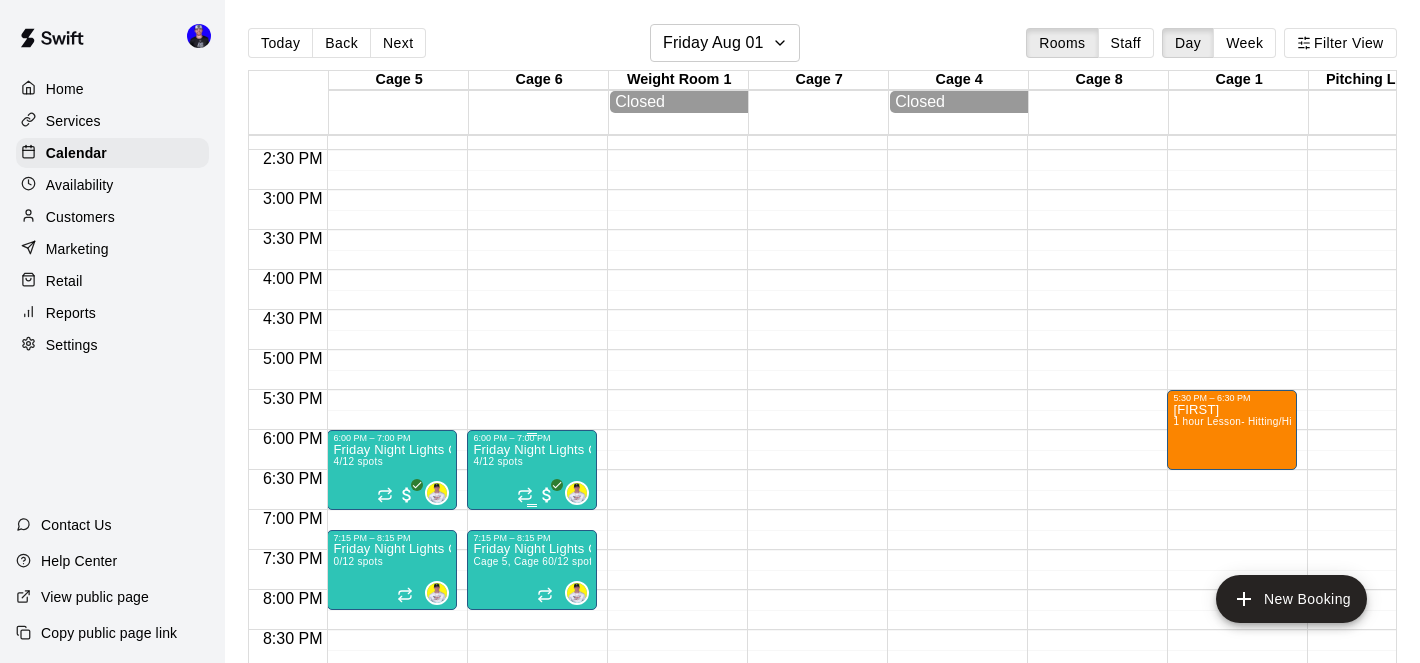 click on "6:00 PM – 7:00 PM Friday Night Lights Catching Clinic (10U-12U)  4/12 spots 0" at bounding box center (532, 470) 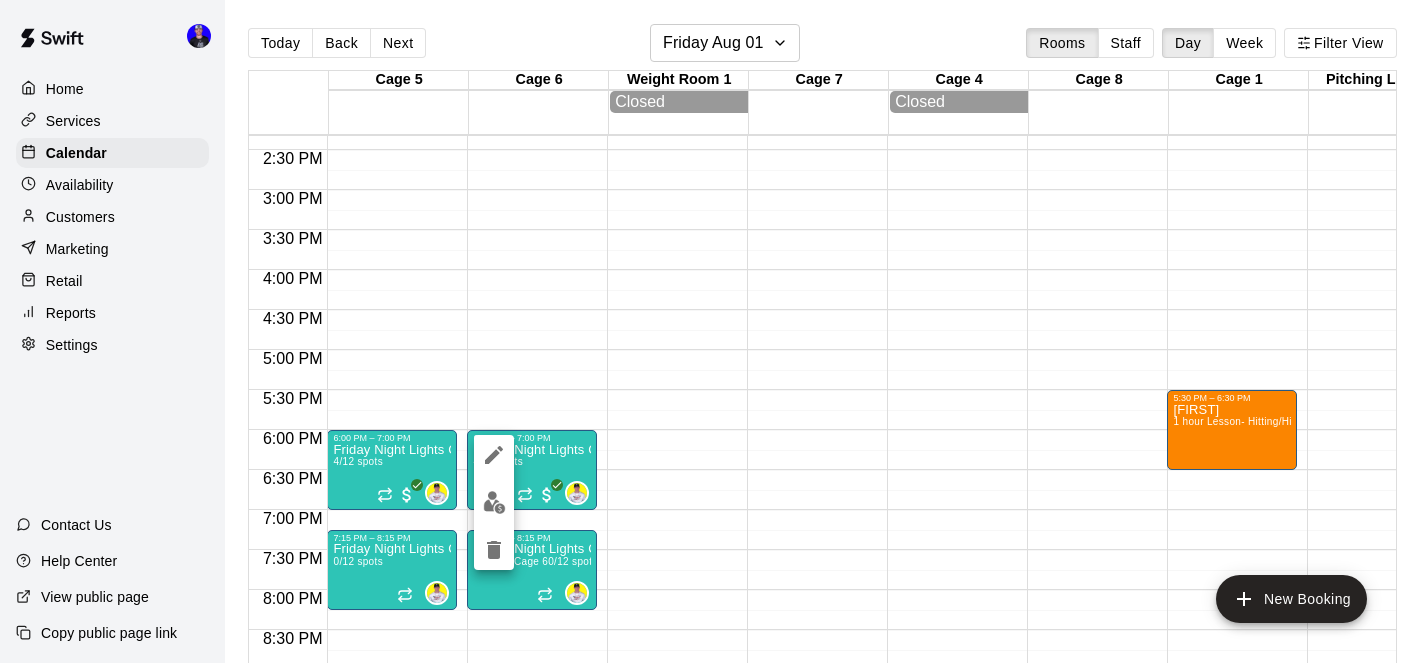 click at bounding box center (494, 502) 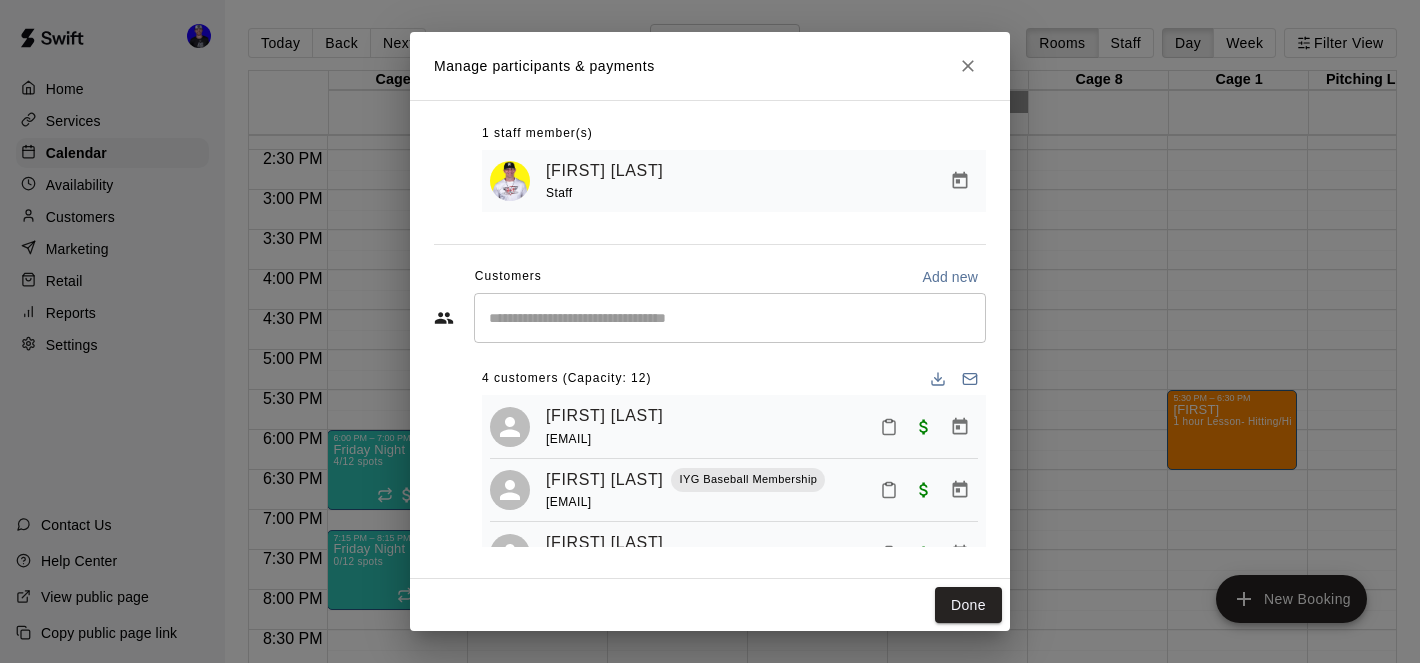scroll, scrollTop: 104, scrollLeft: 0, axis: vertical 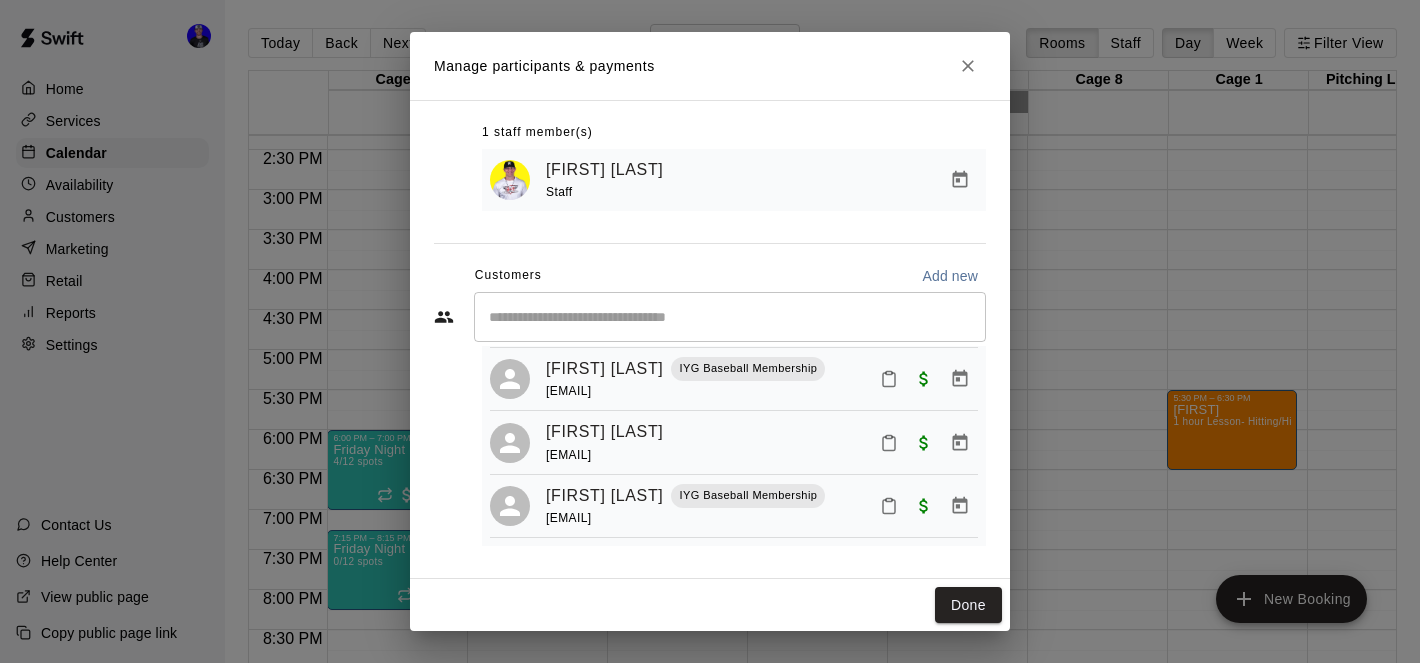 click 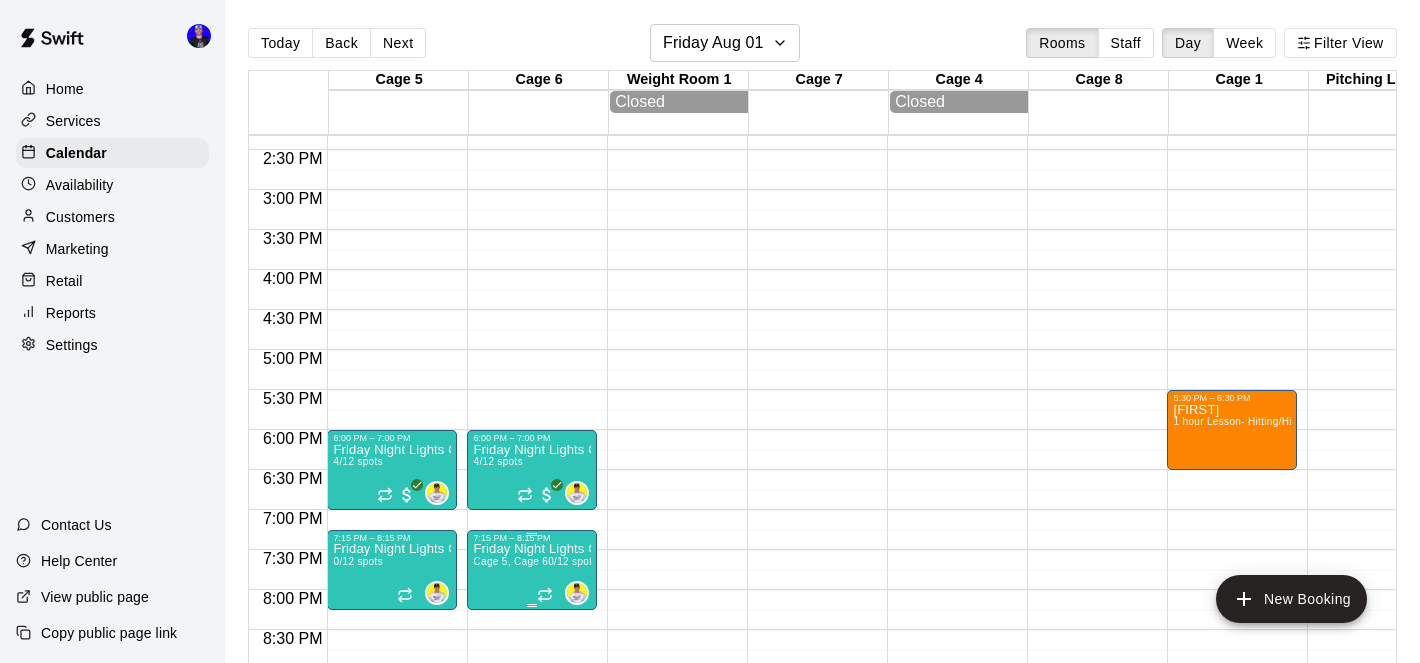 click on "Friday Night Lights Catching Clinic (13U+)" at bounding box center [532, 549] 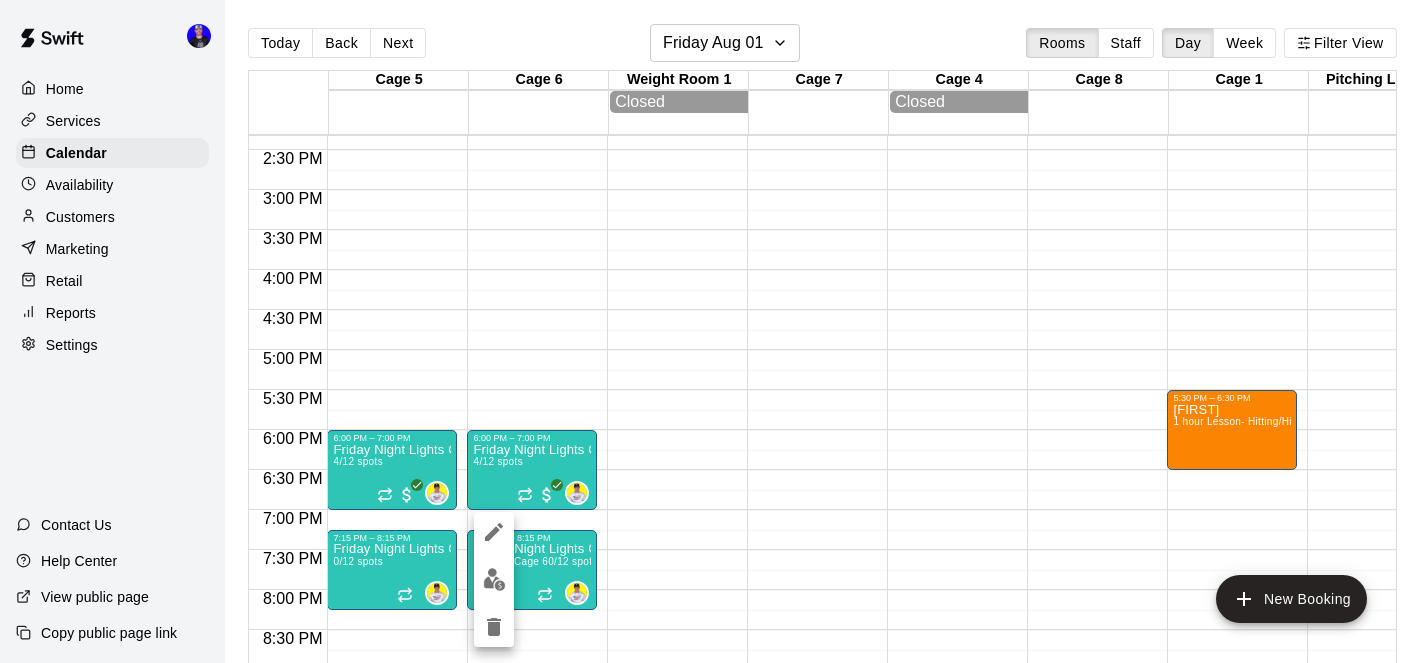 click at bounding box center (494, 579) 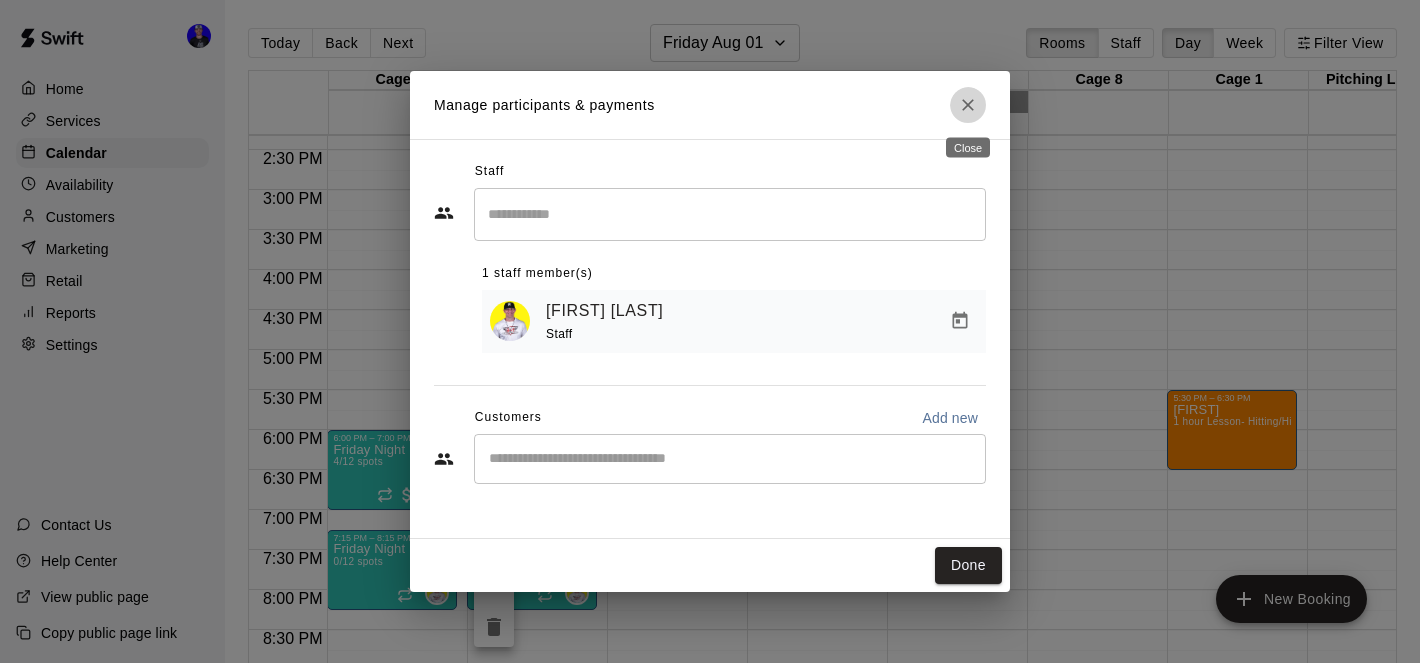 click 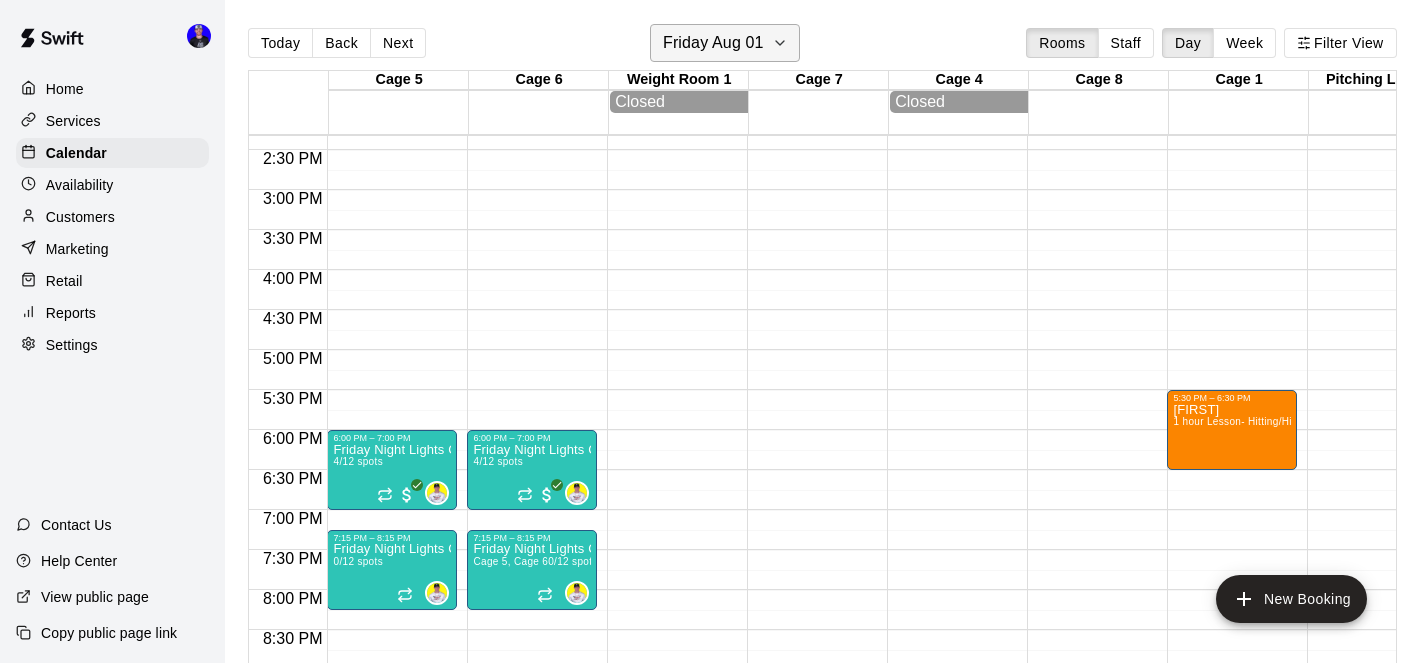 click on "Friday Aug 01" at bounding box center [713, 43] 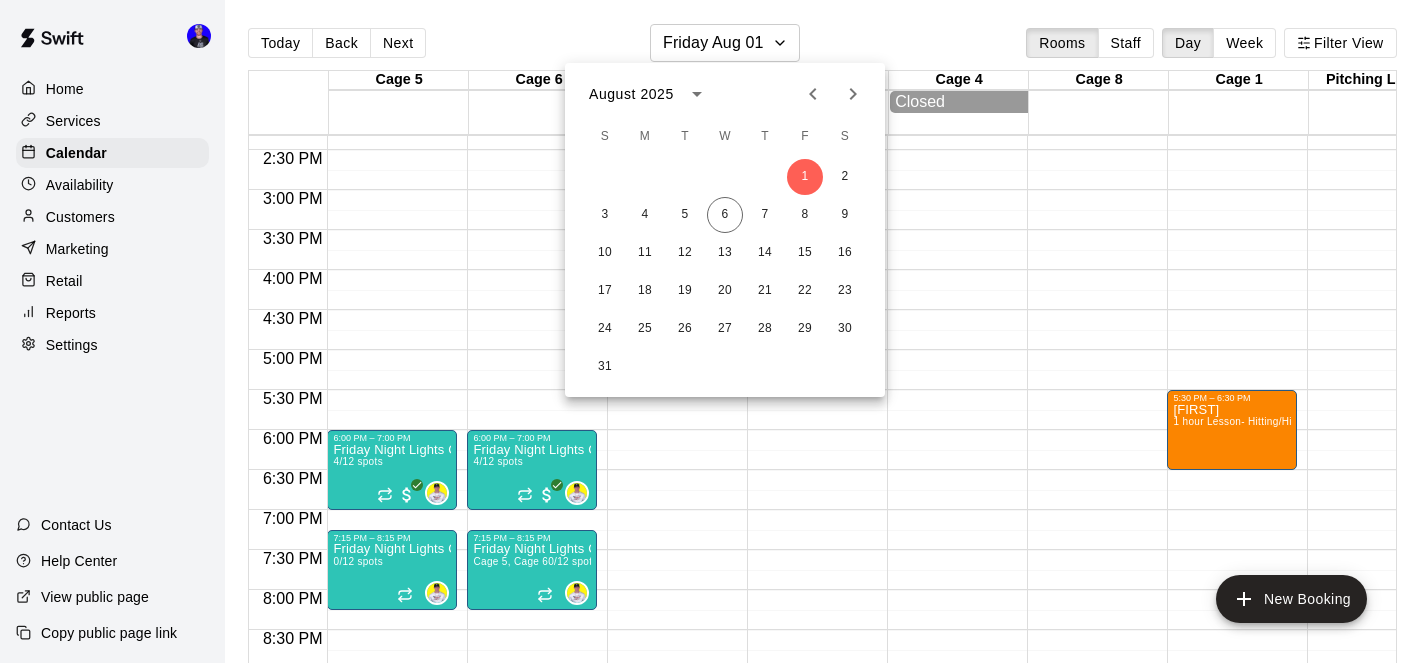 click 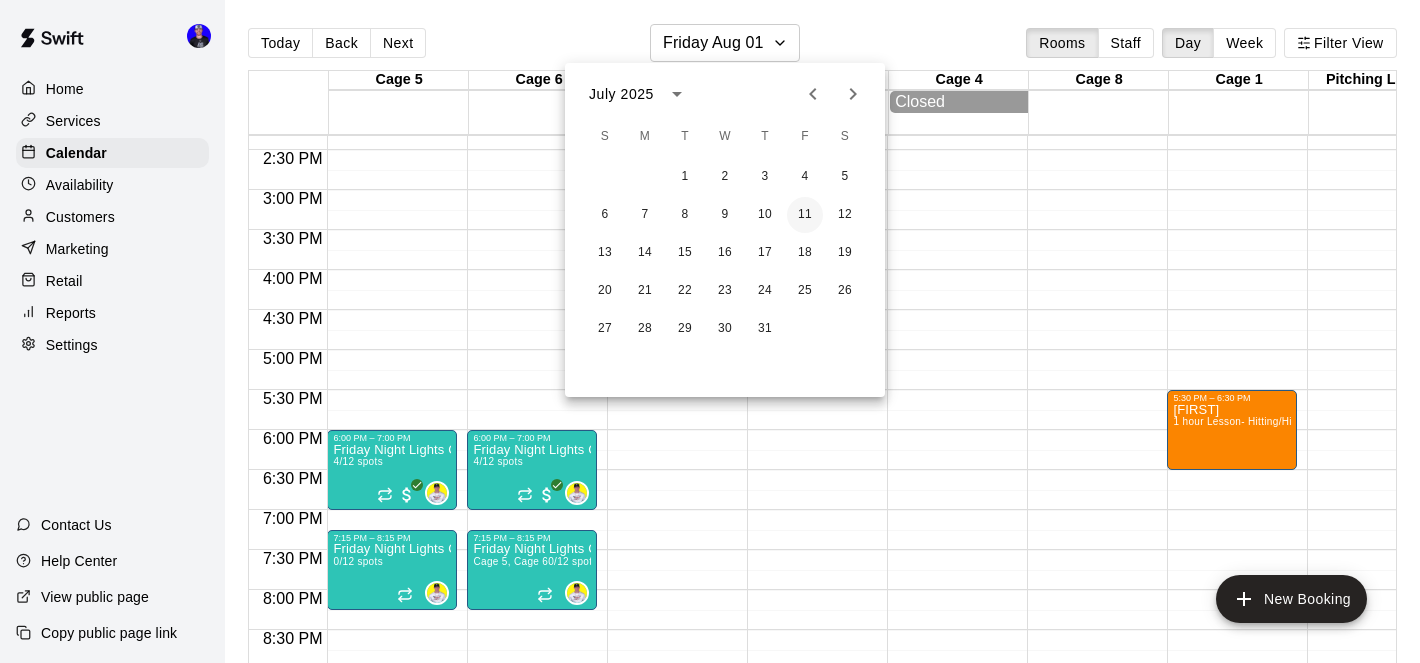 click on "11" at bounding box center [805, 215] 